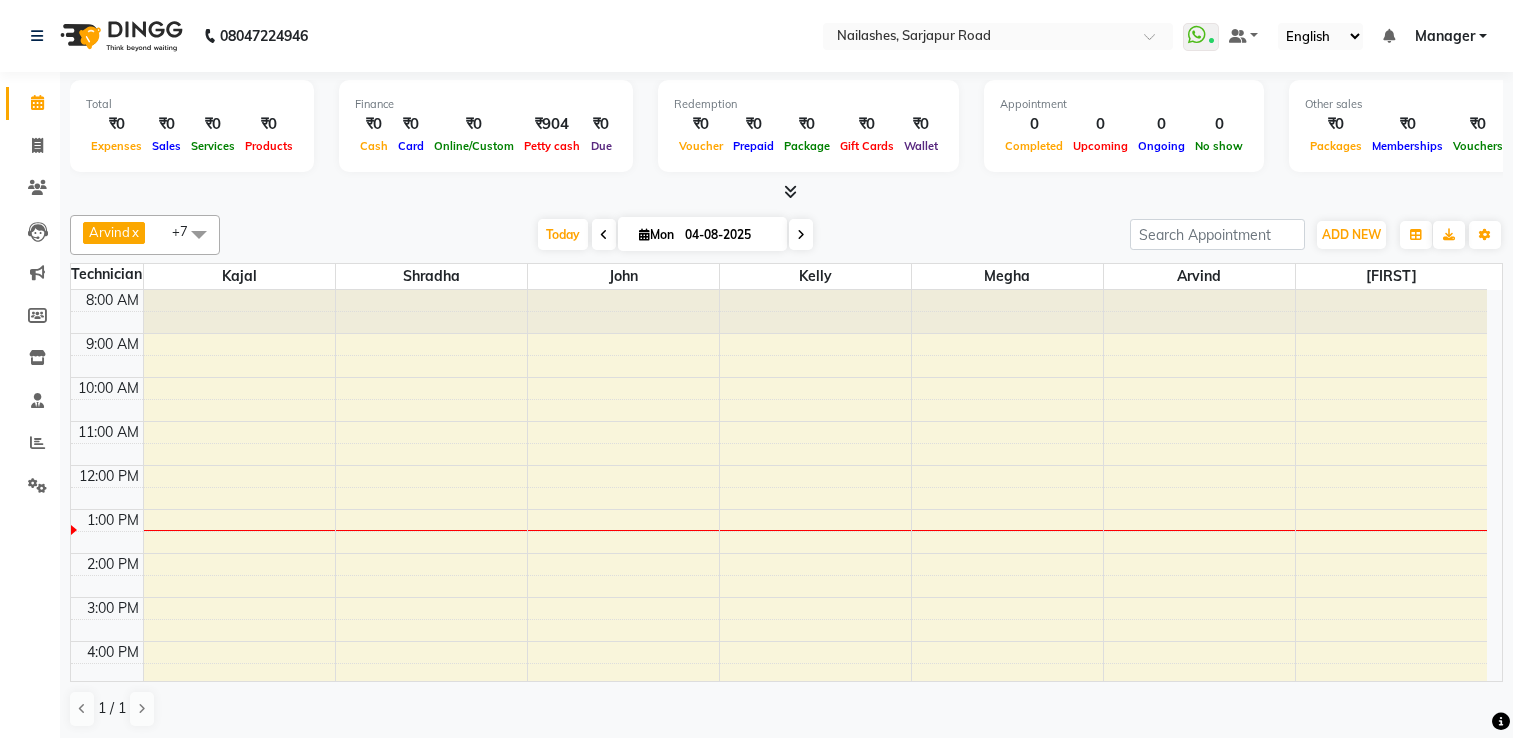 scroll, scrollTop: 0, scrollLeft: 0, axis: both 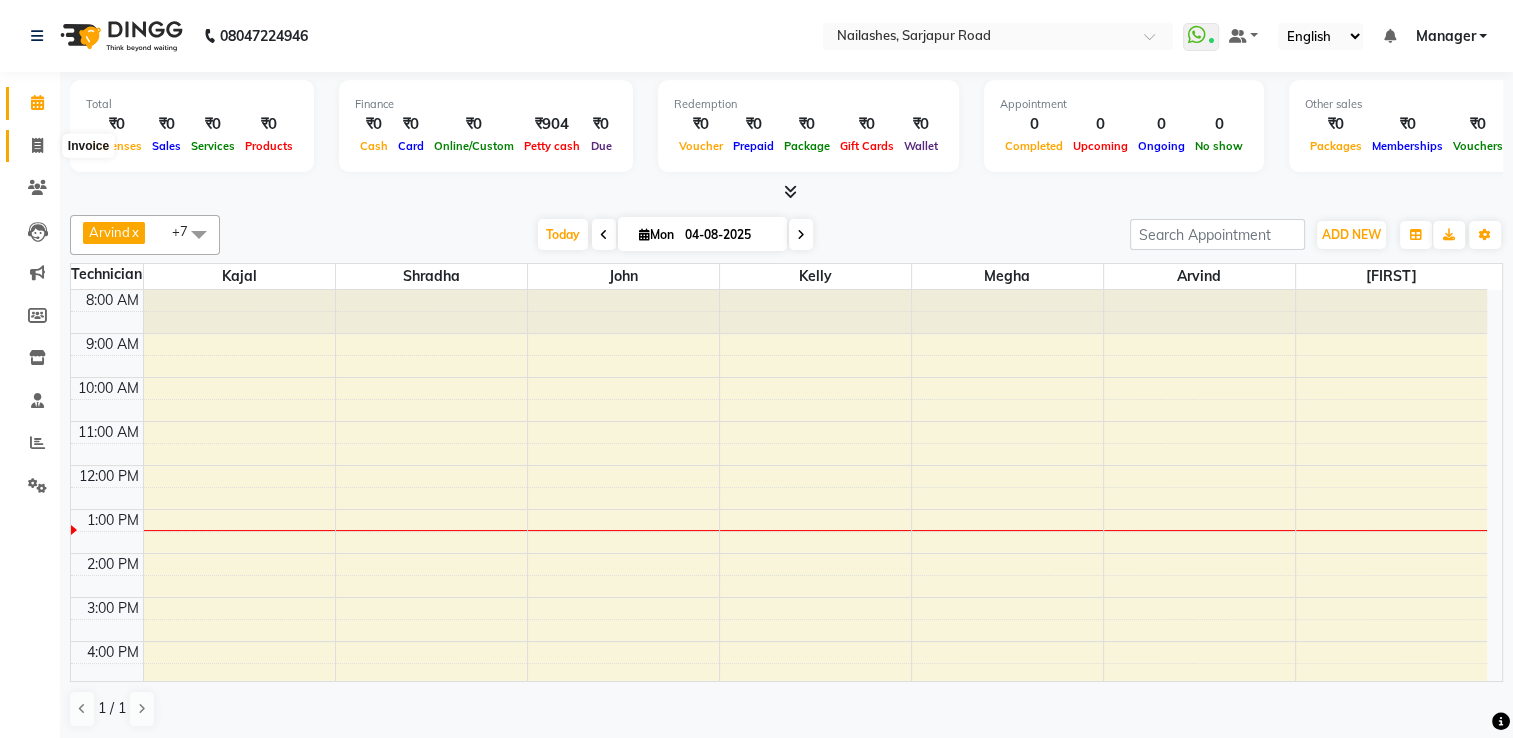 click 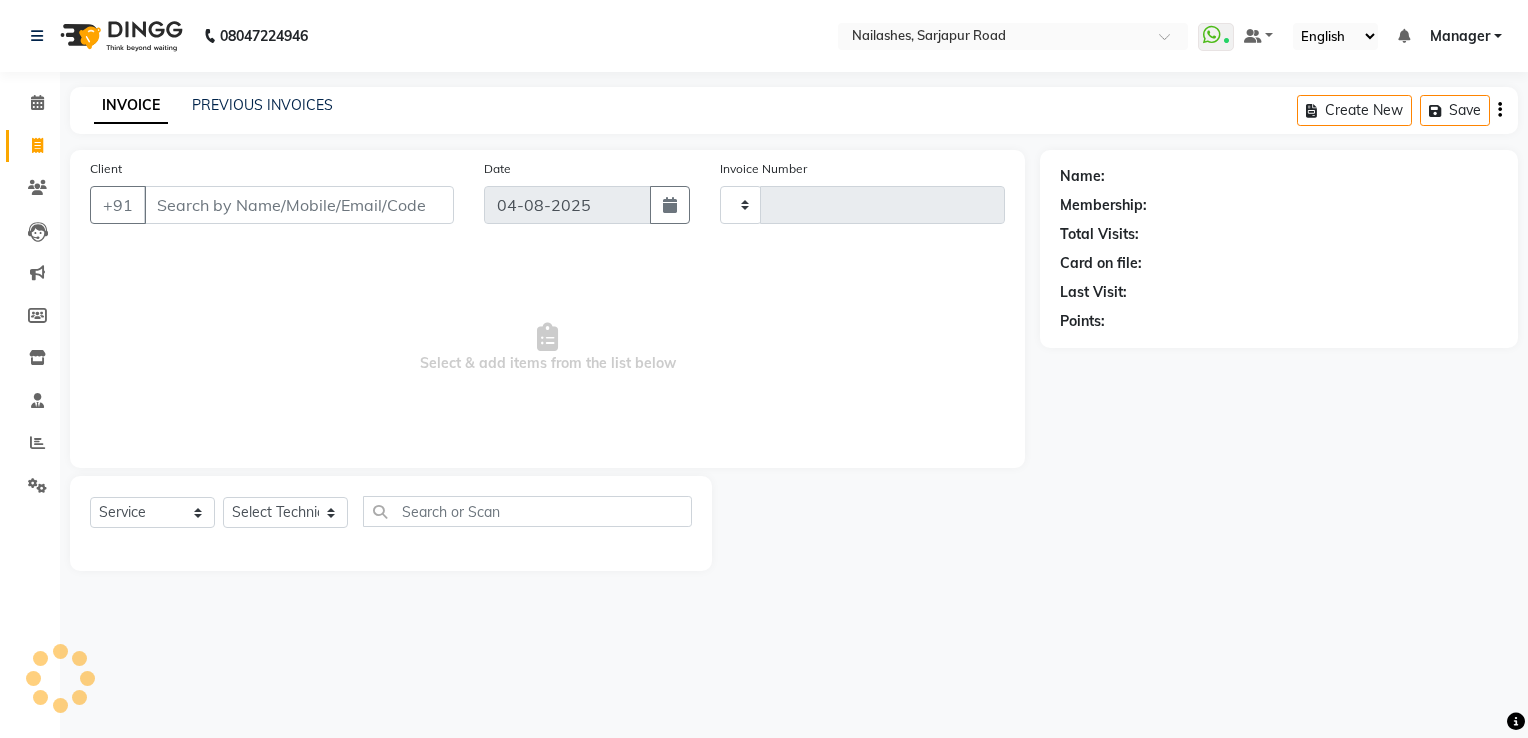 type on "1452" 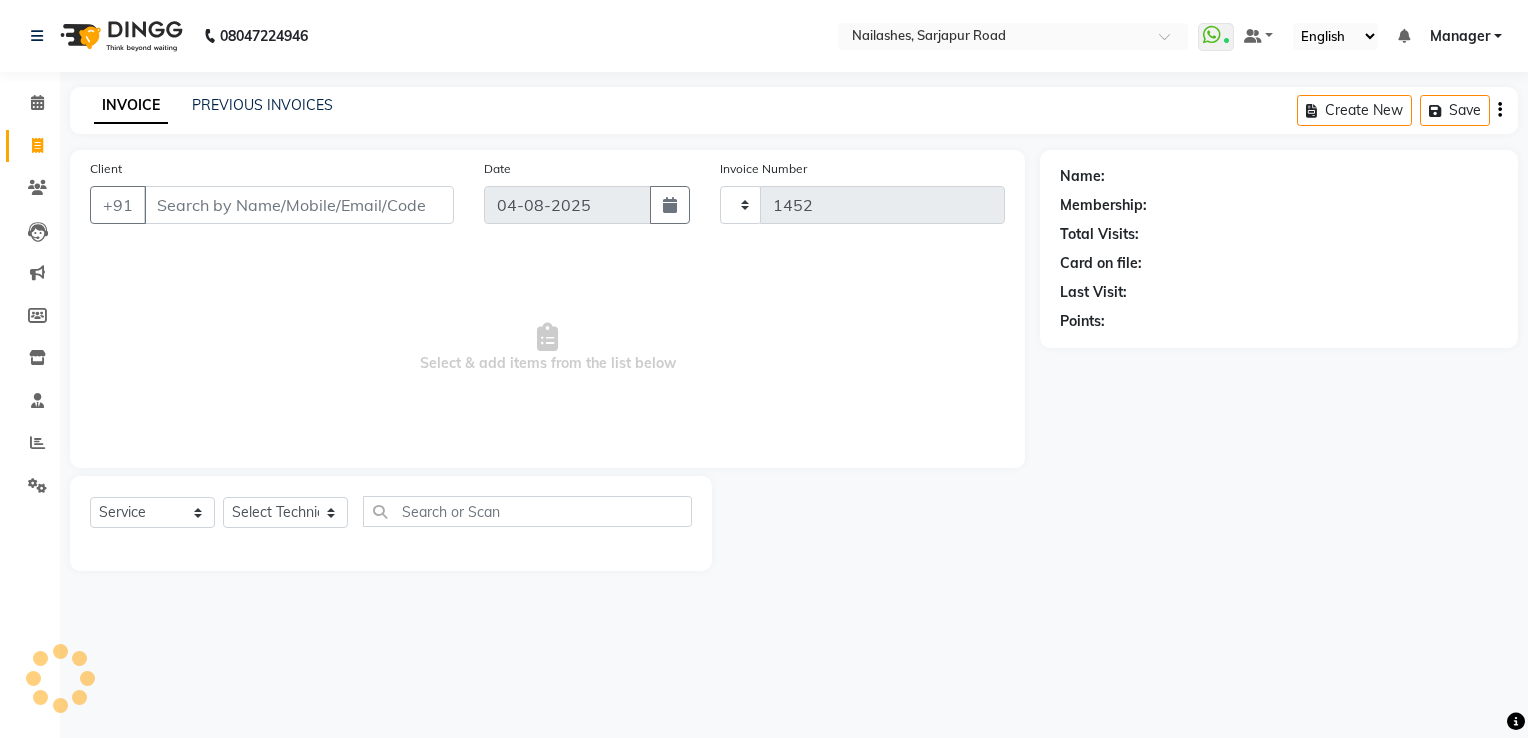 select on "6579" 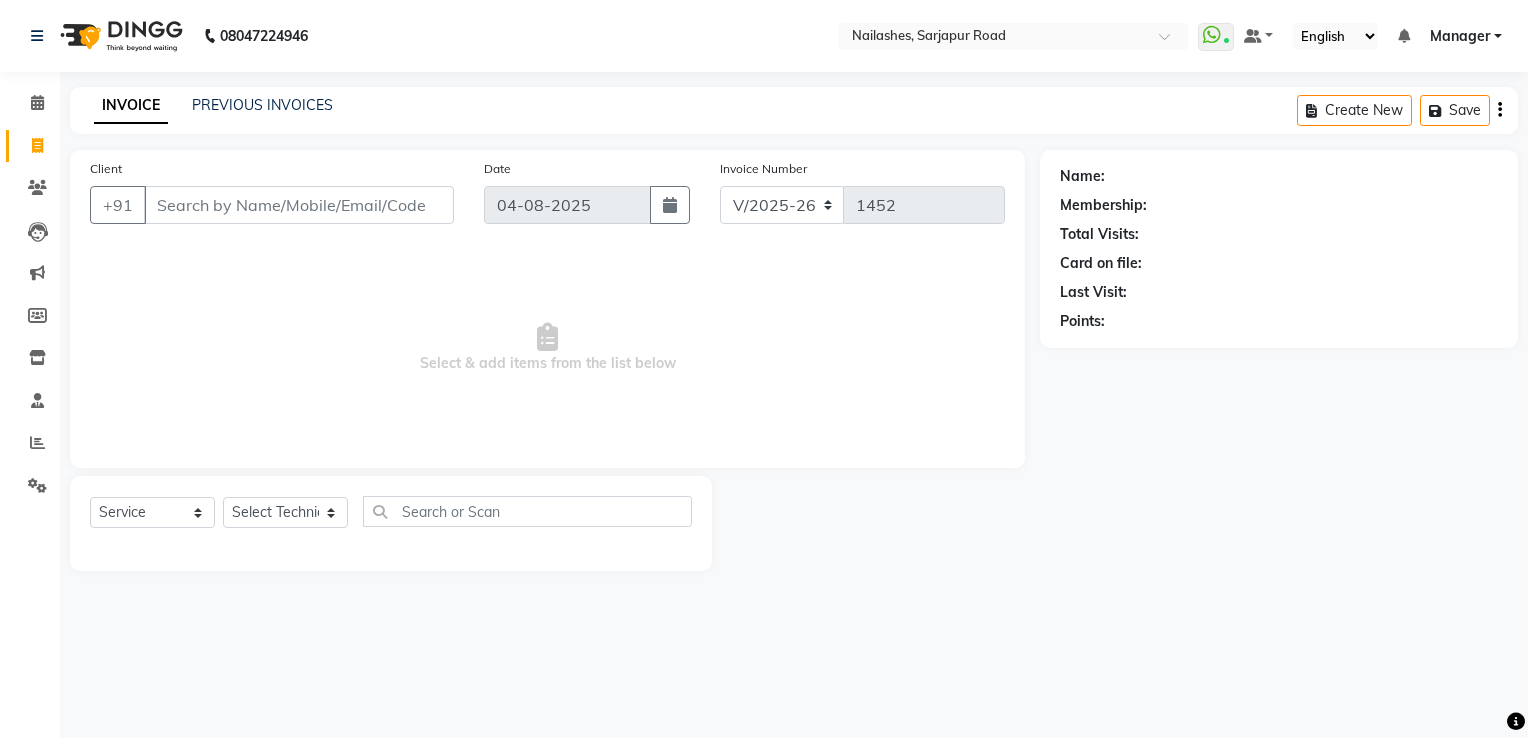 click on "Client" at bounding box center (299, 205) 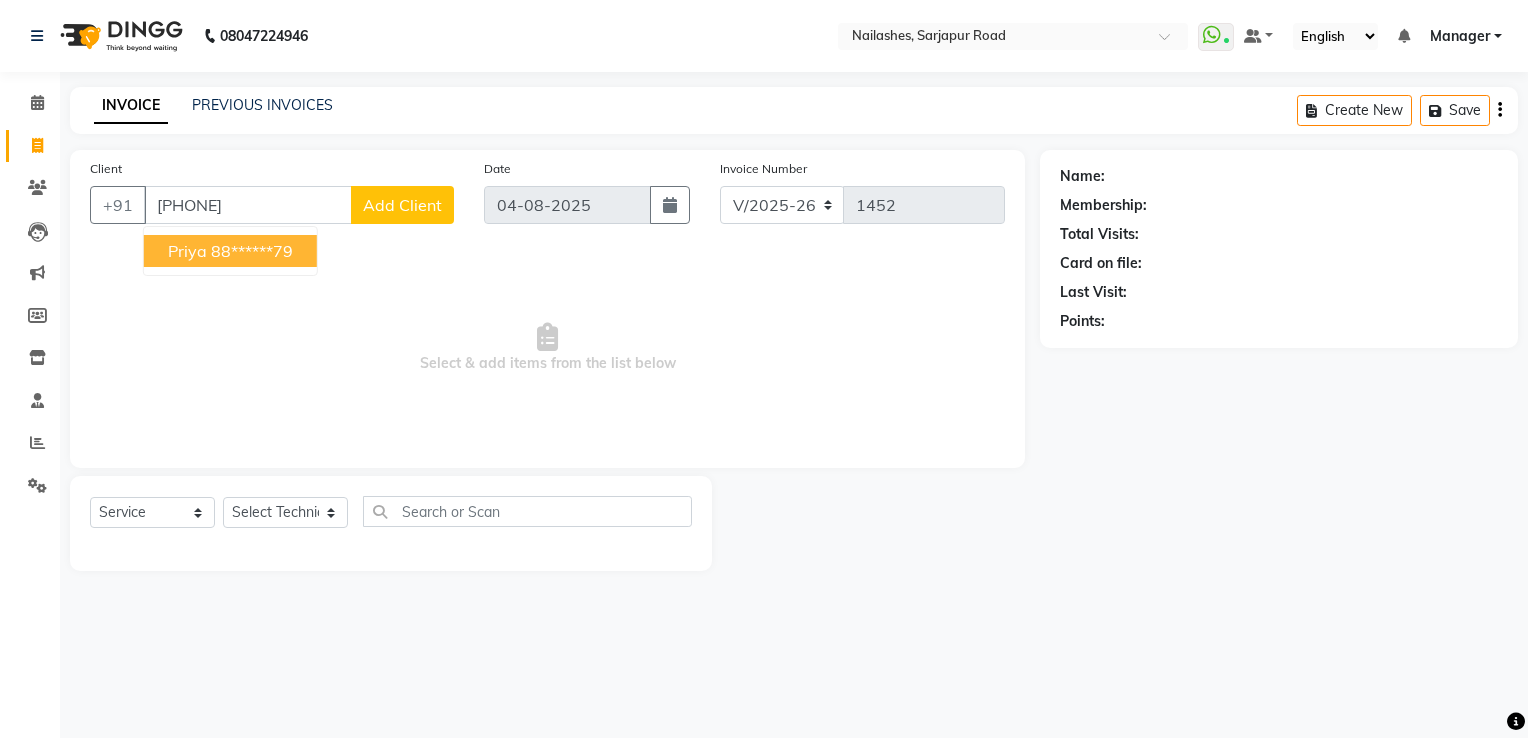 click on "88******79" at bounding box center (252, 251) 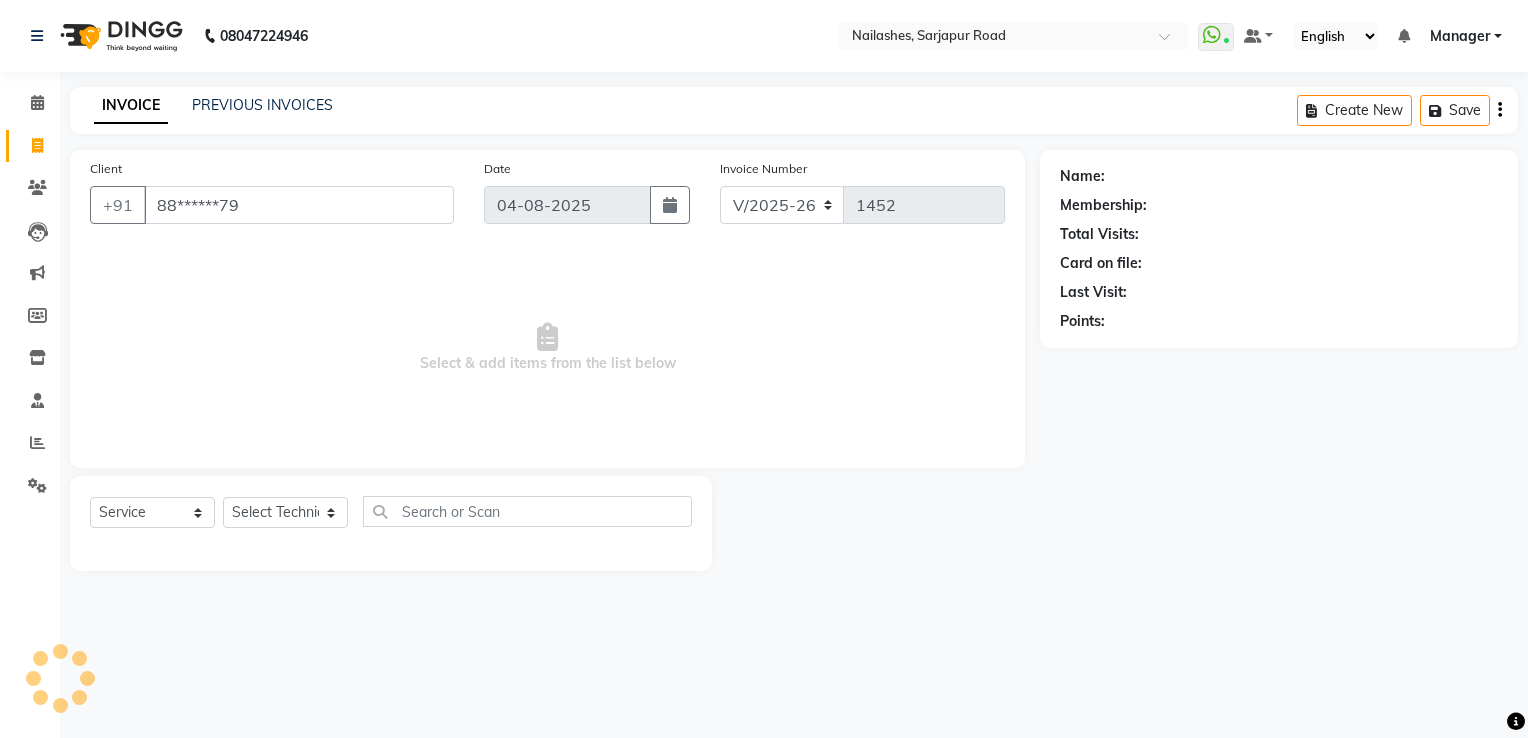 type on "88******79" 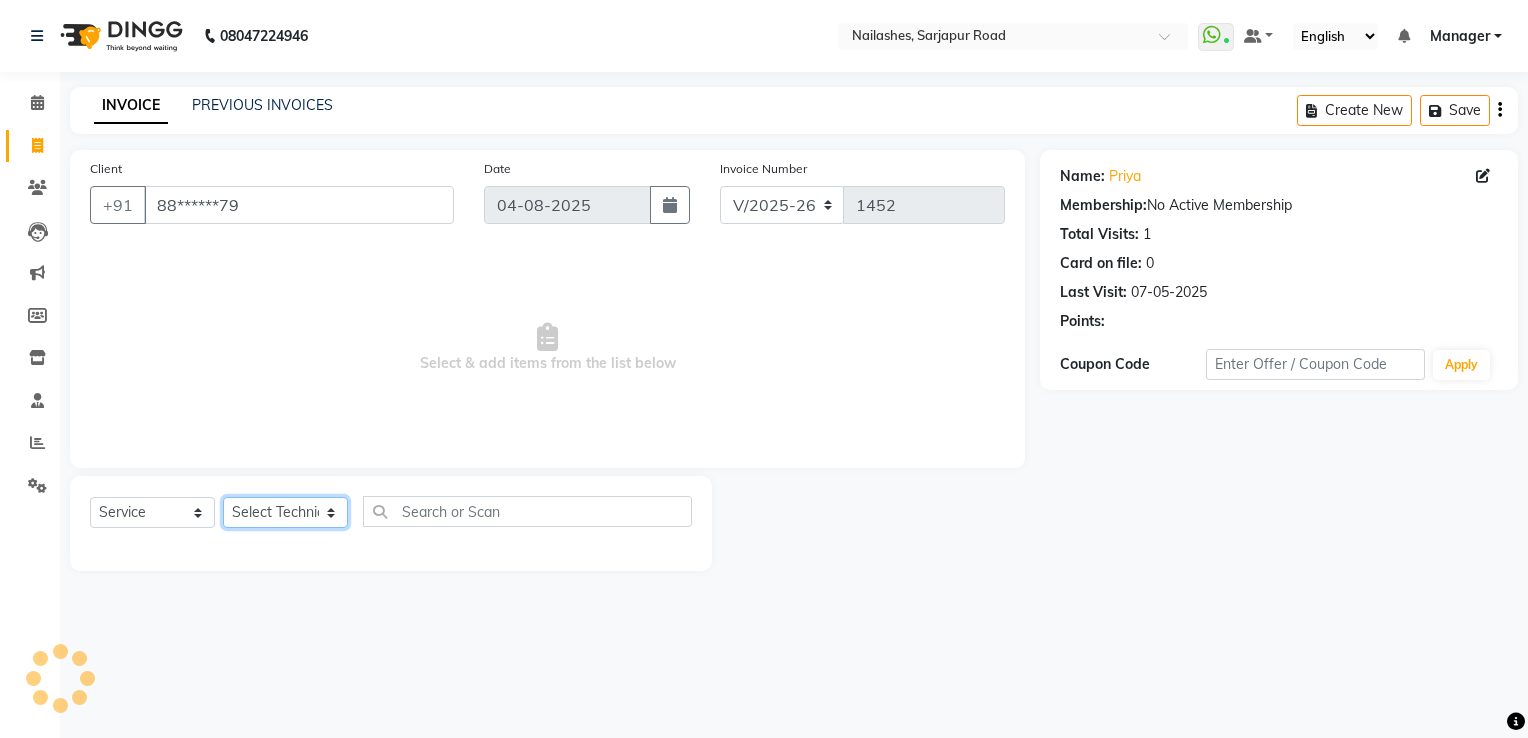 click on "Select Technician ARISH Arvind chandu Dipen Gulafshan John Kajal kelly kupu Manager megha Nirjala Owner pankaj PARE shradha" 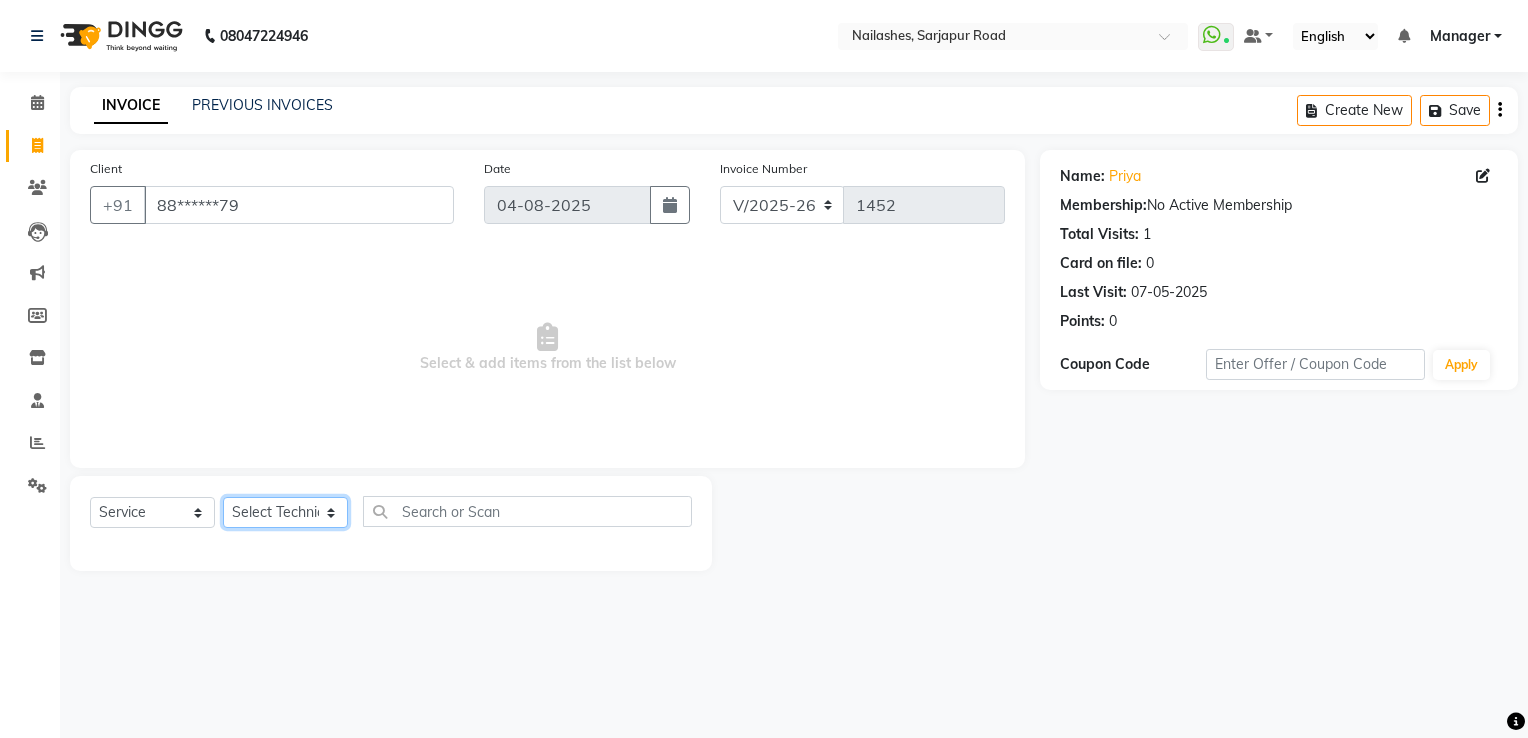 select on "[NUMBER]" 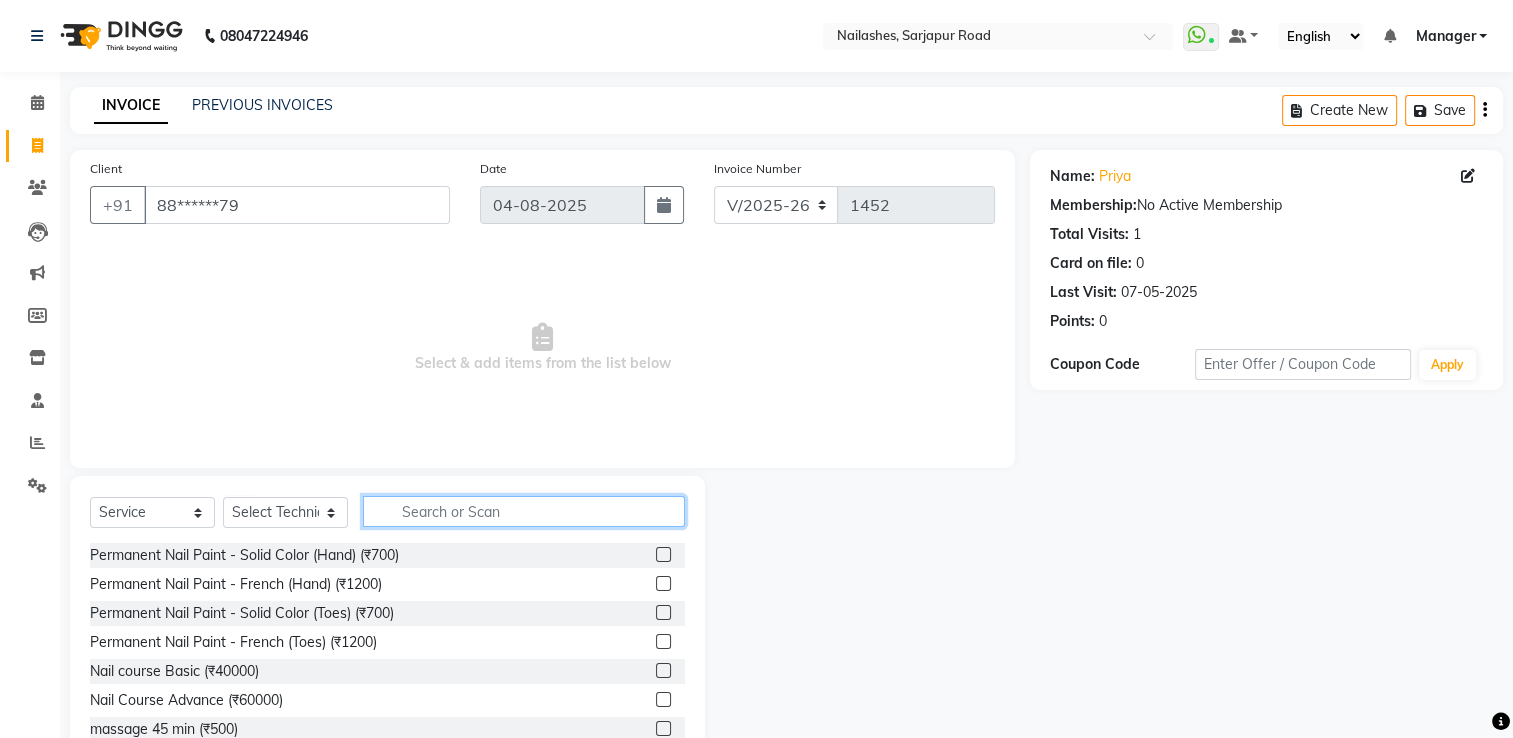 click 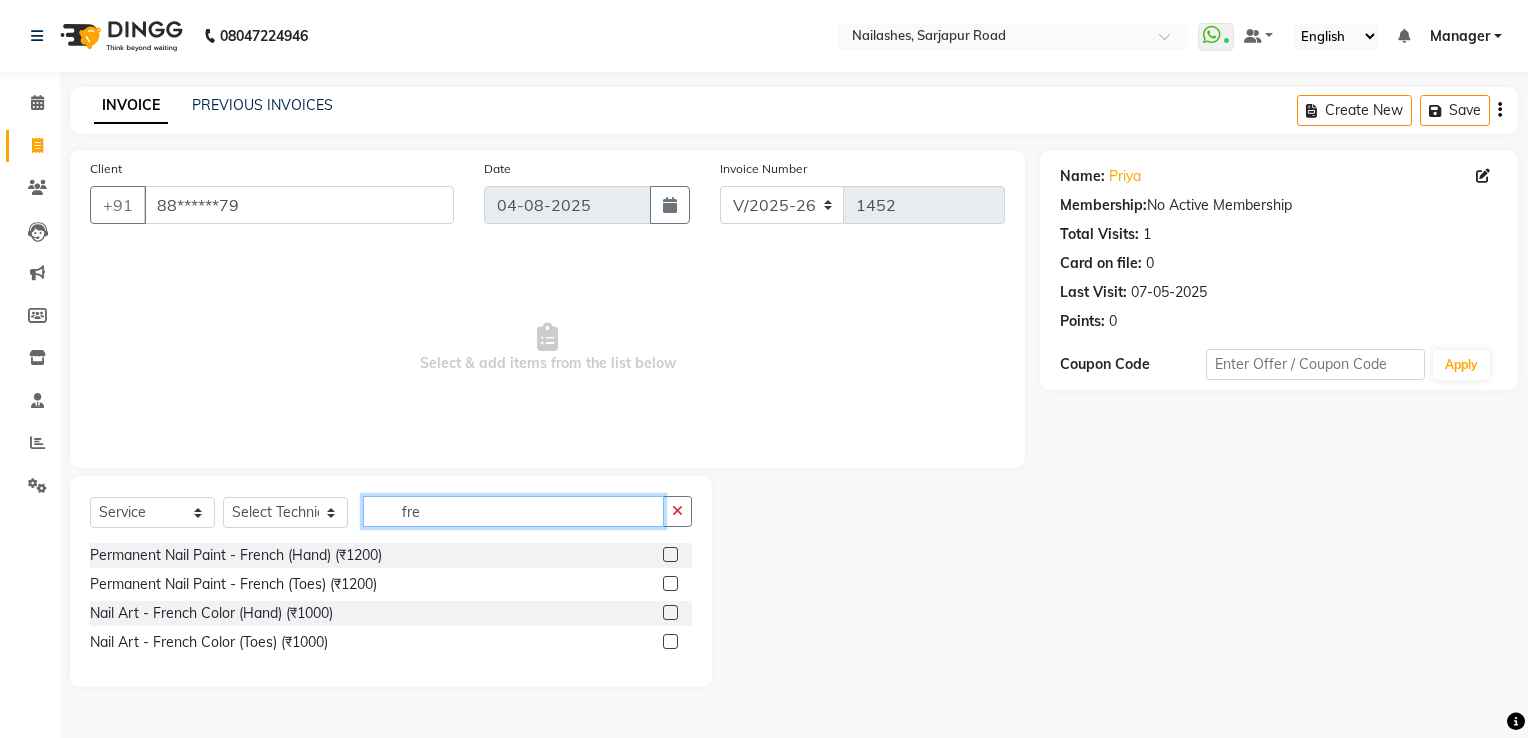 type on "fre" 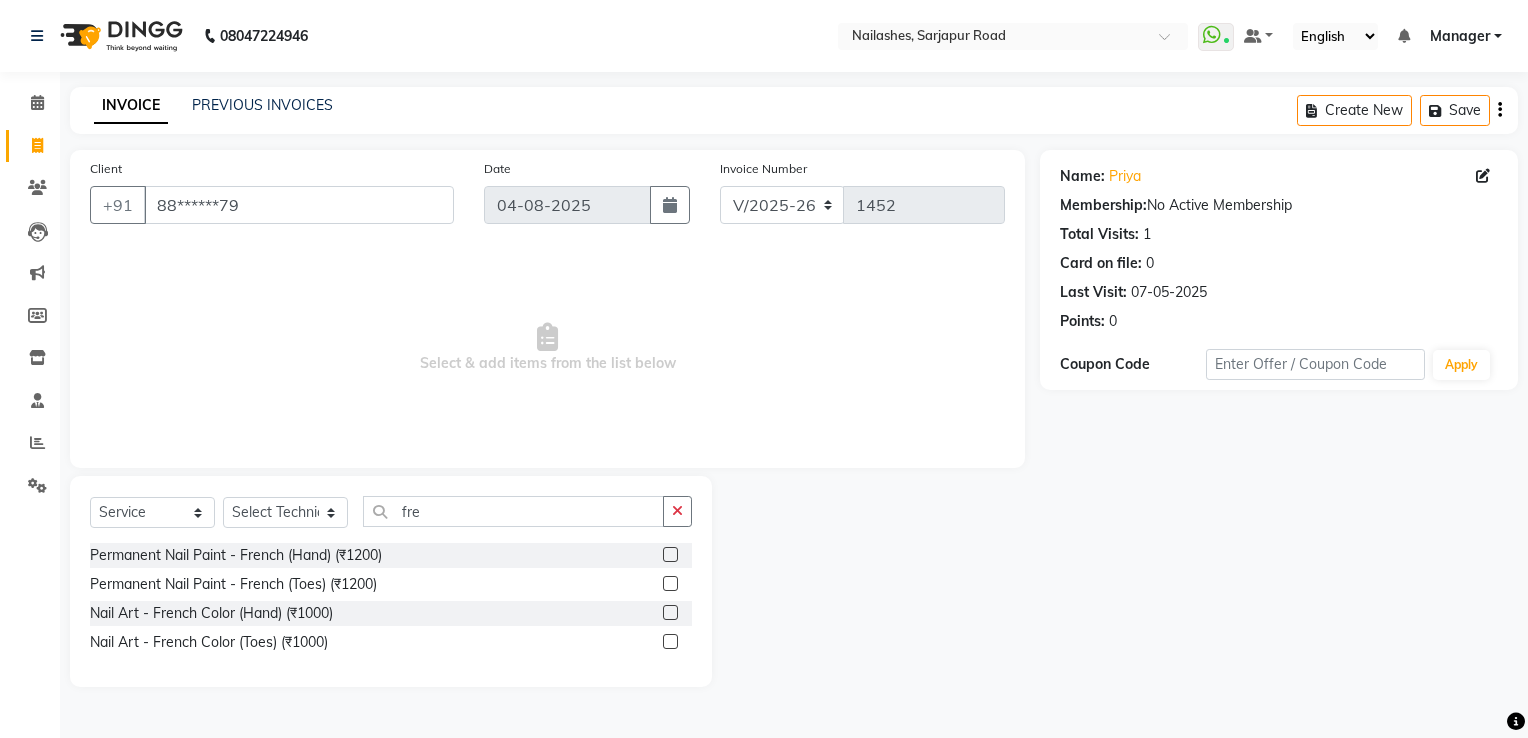 click 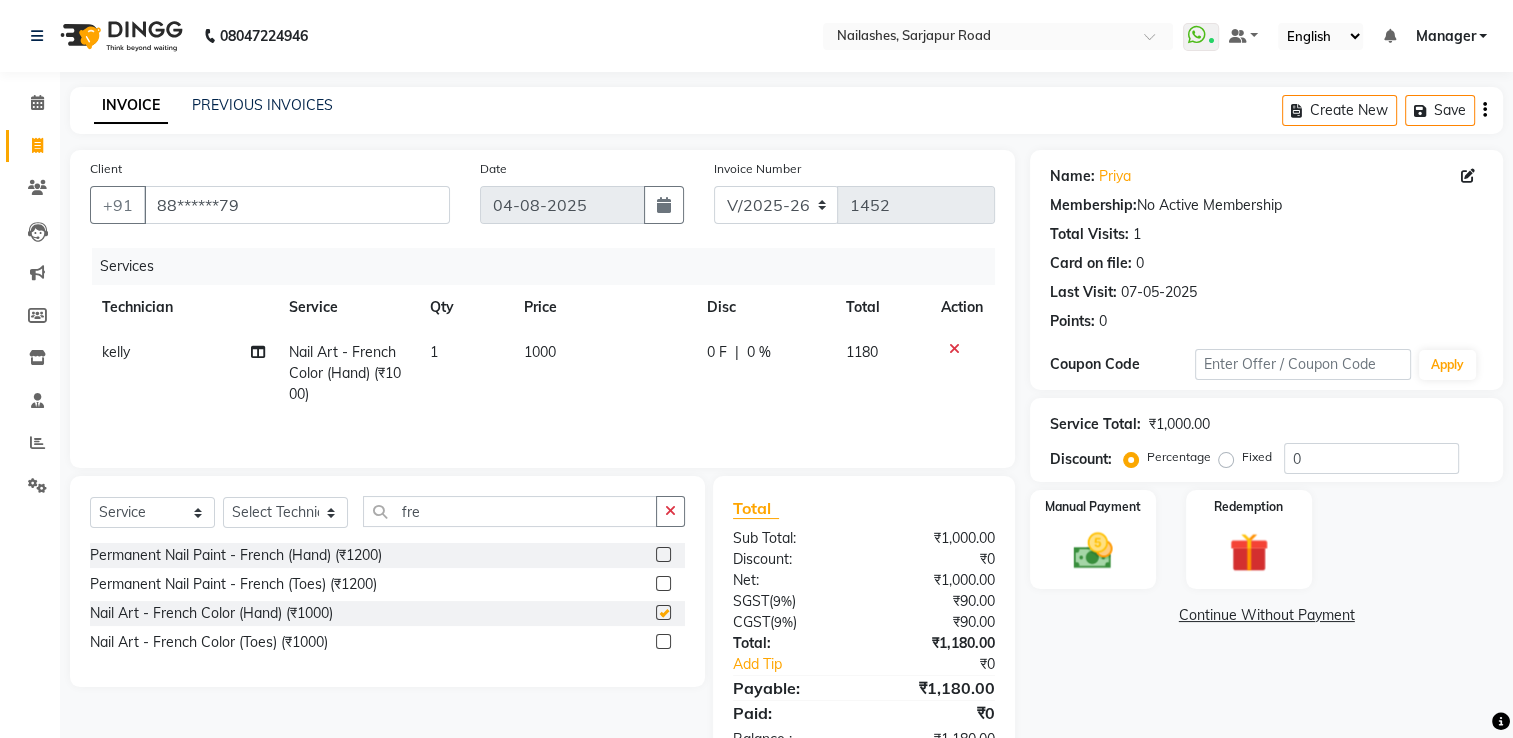checkbox on "false" 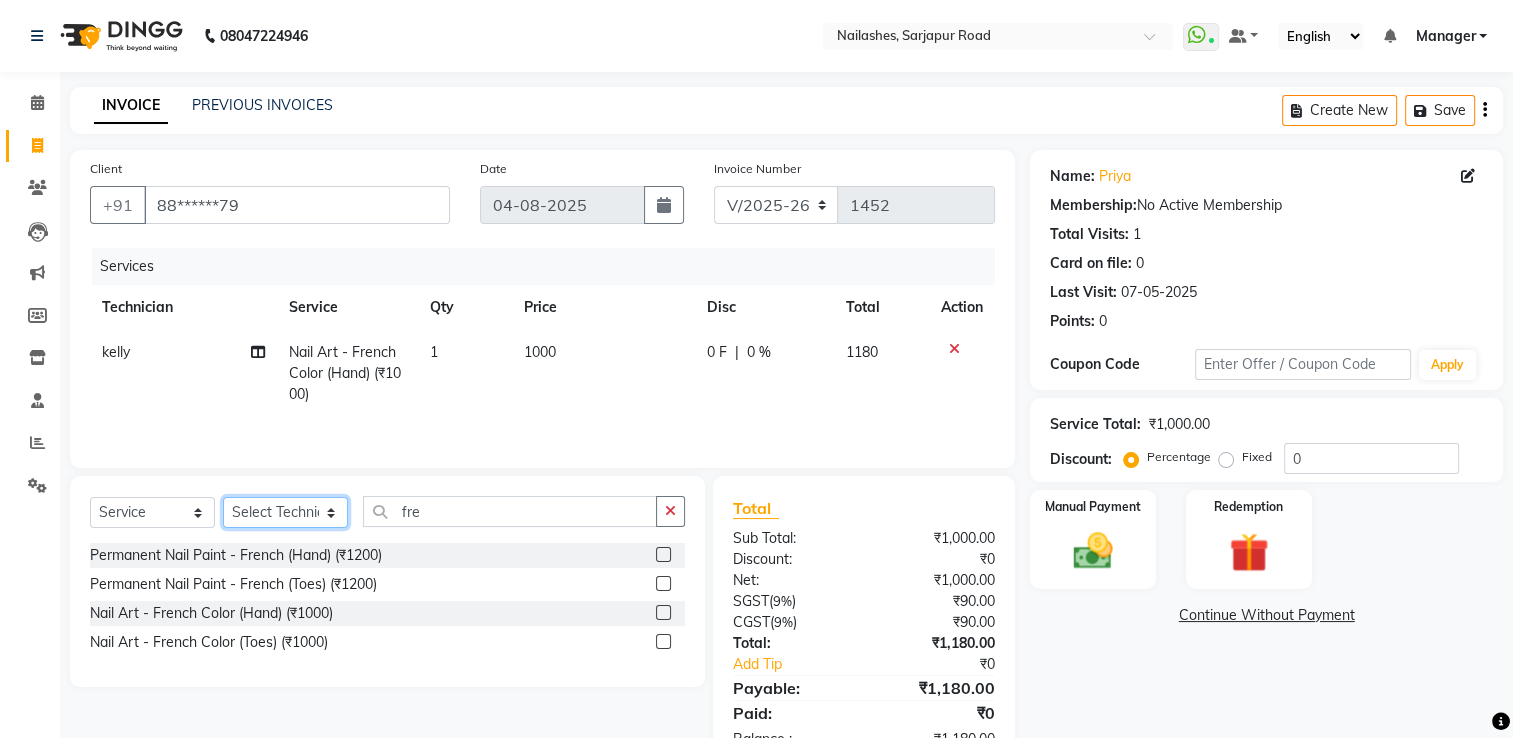 click on "Select Technician ARISH Arvind chandu Dipen Gulafshan John Kajal kelly kupu Manager megha Nirjala Owner pankaj PARE shradha" 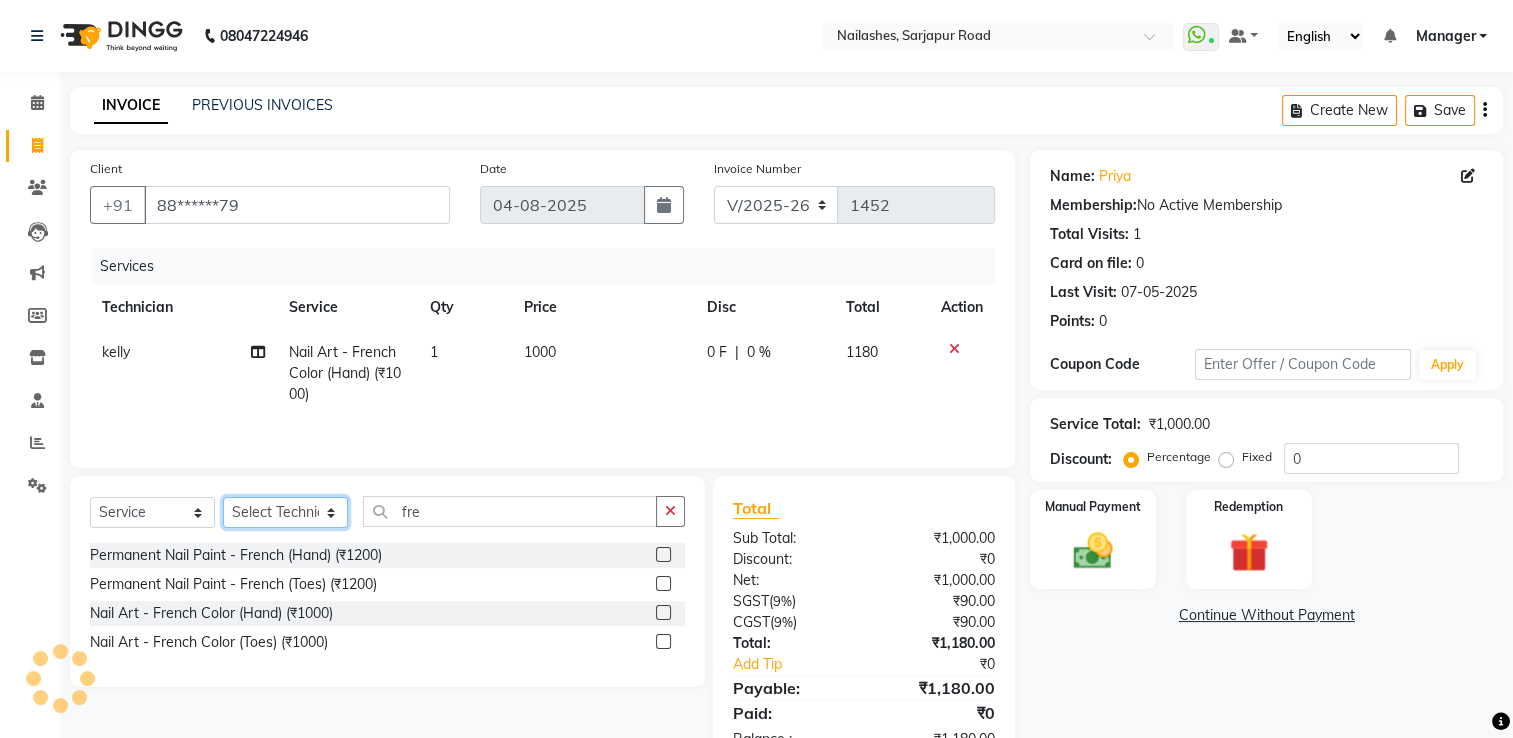 select on "[NUMBER]" 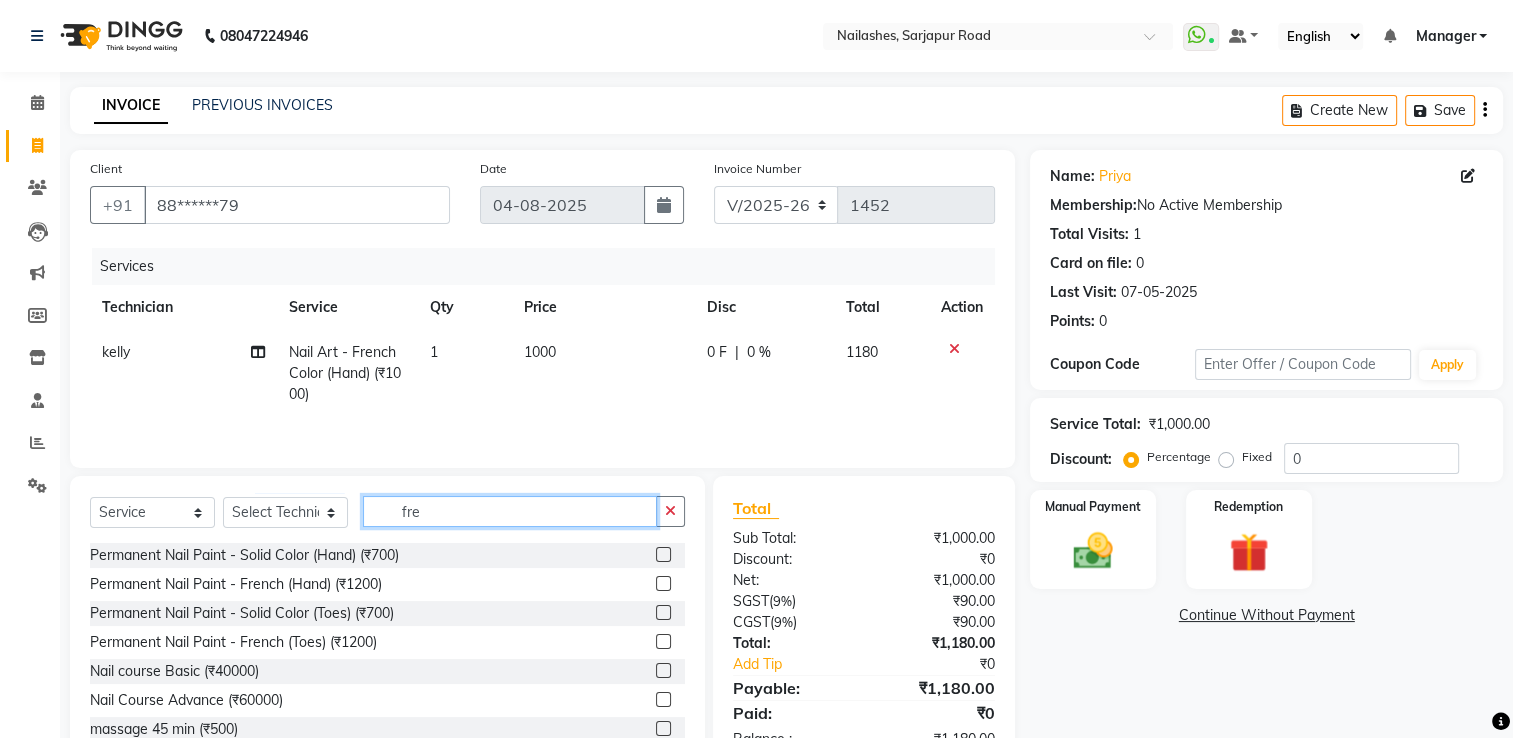 click on "fre" 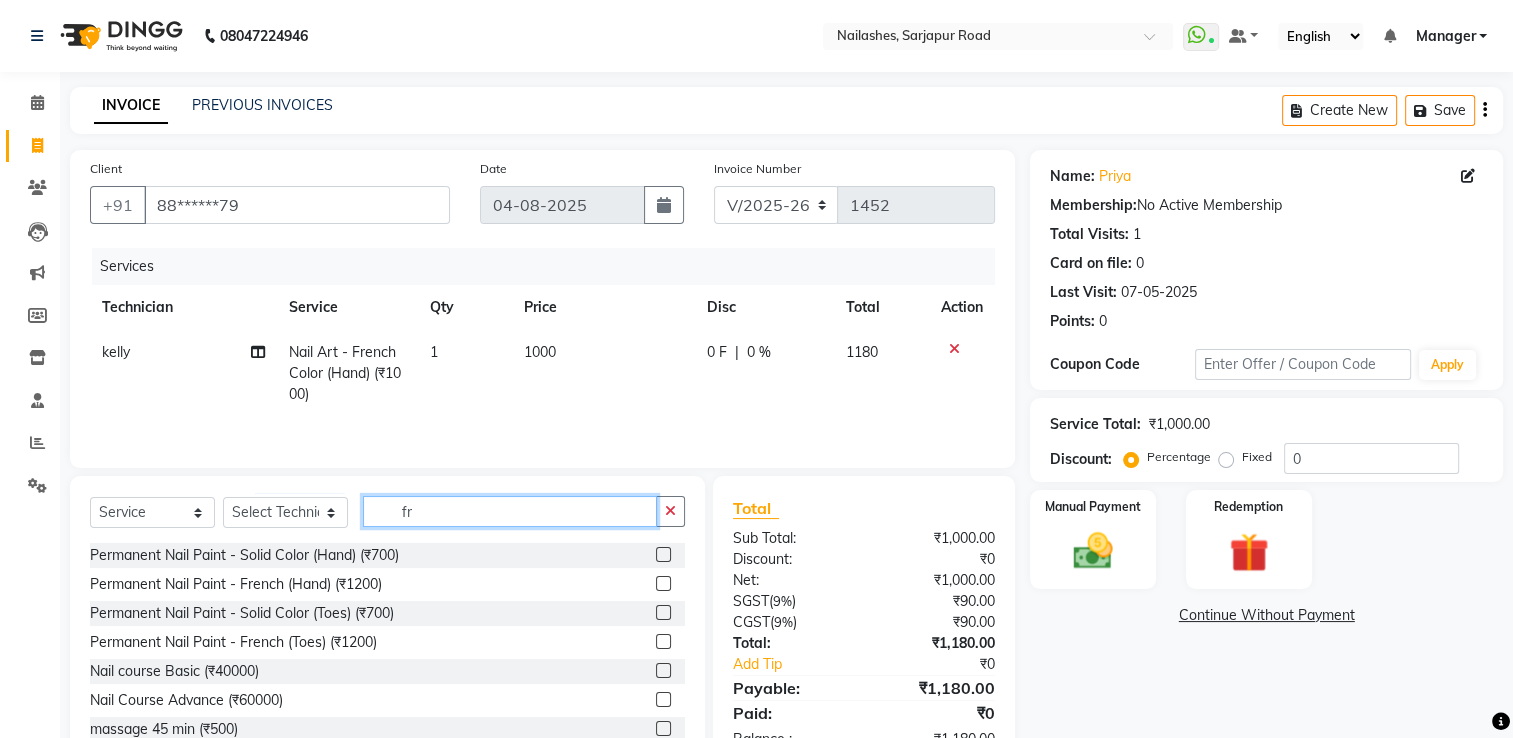 type on "f" 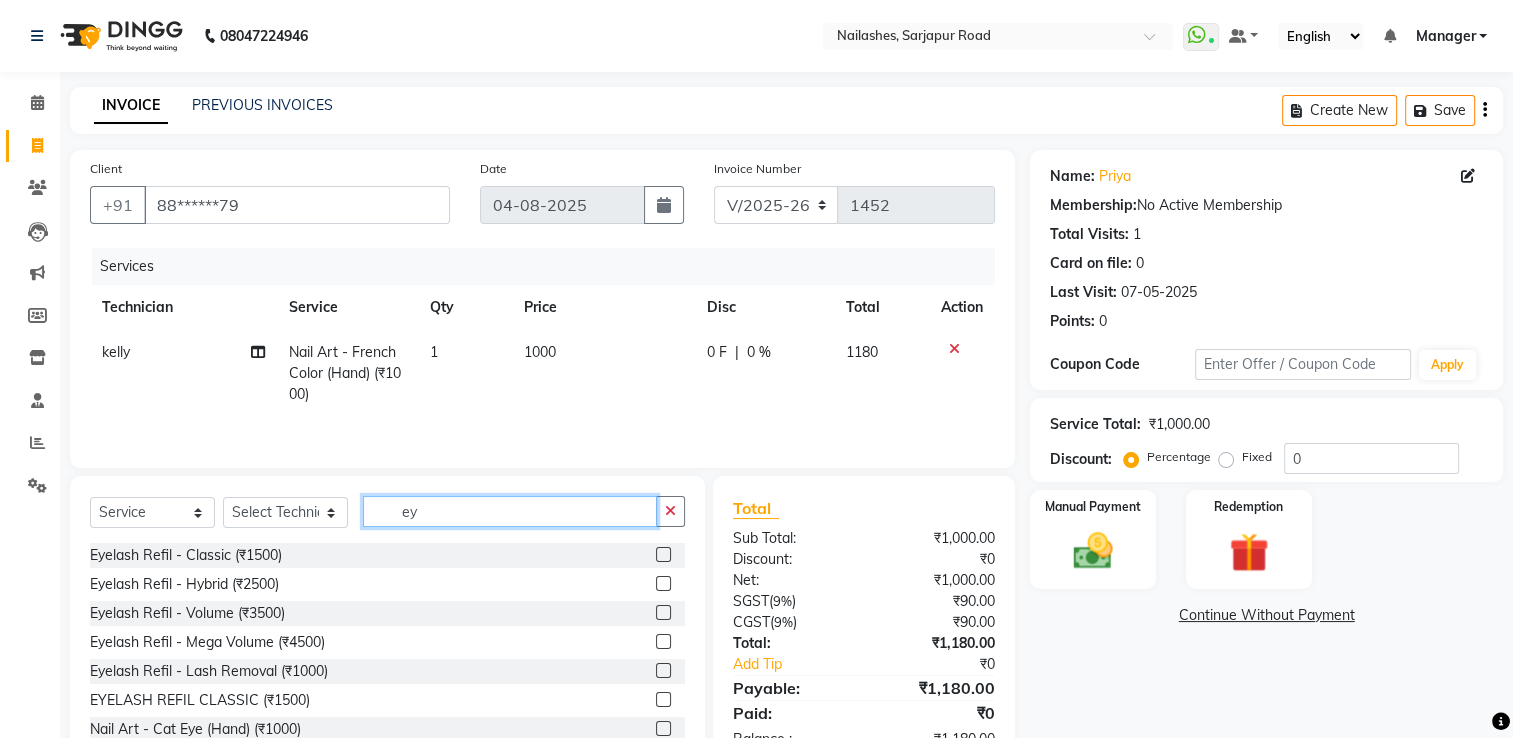 type on "e" 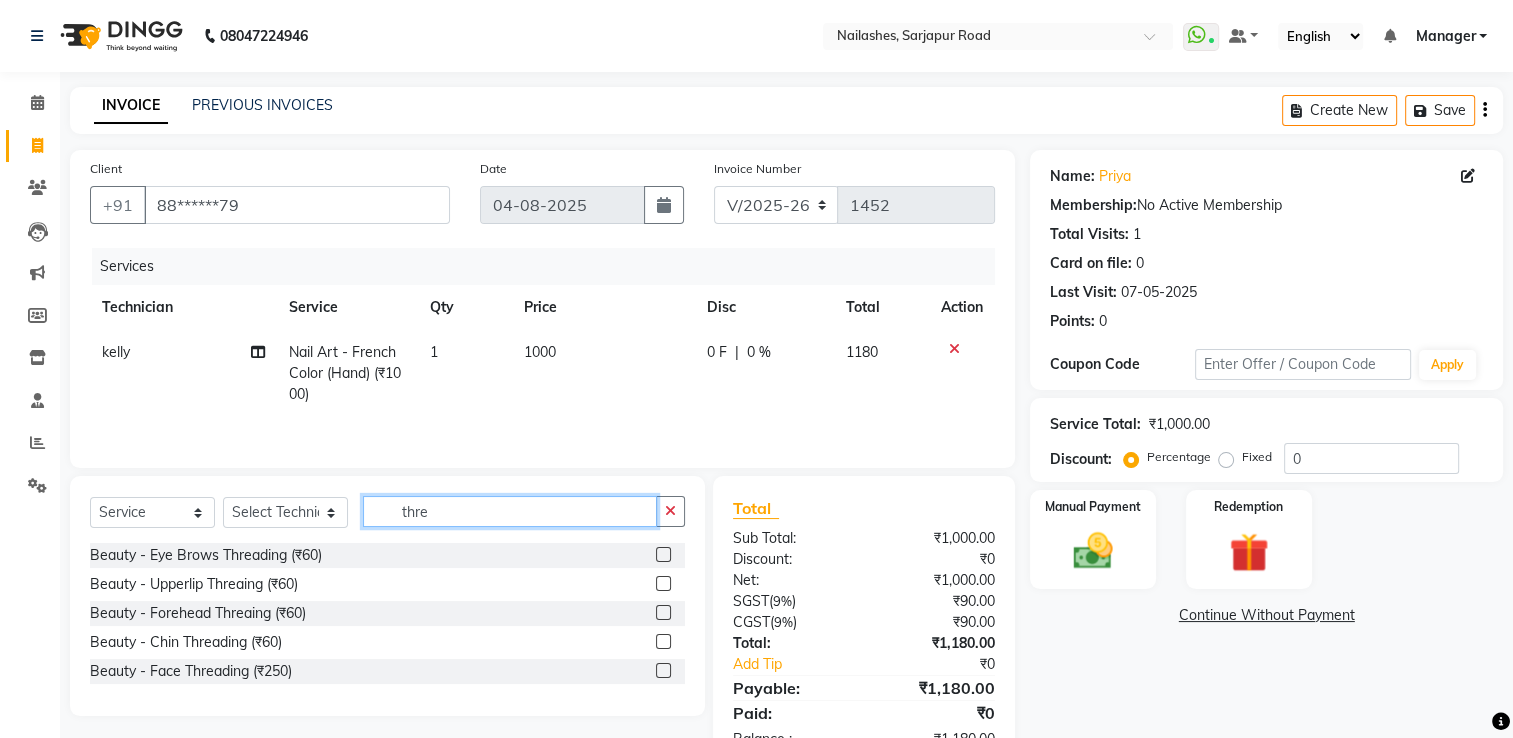 type on "thre" 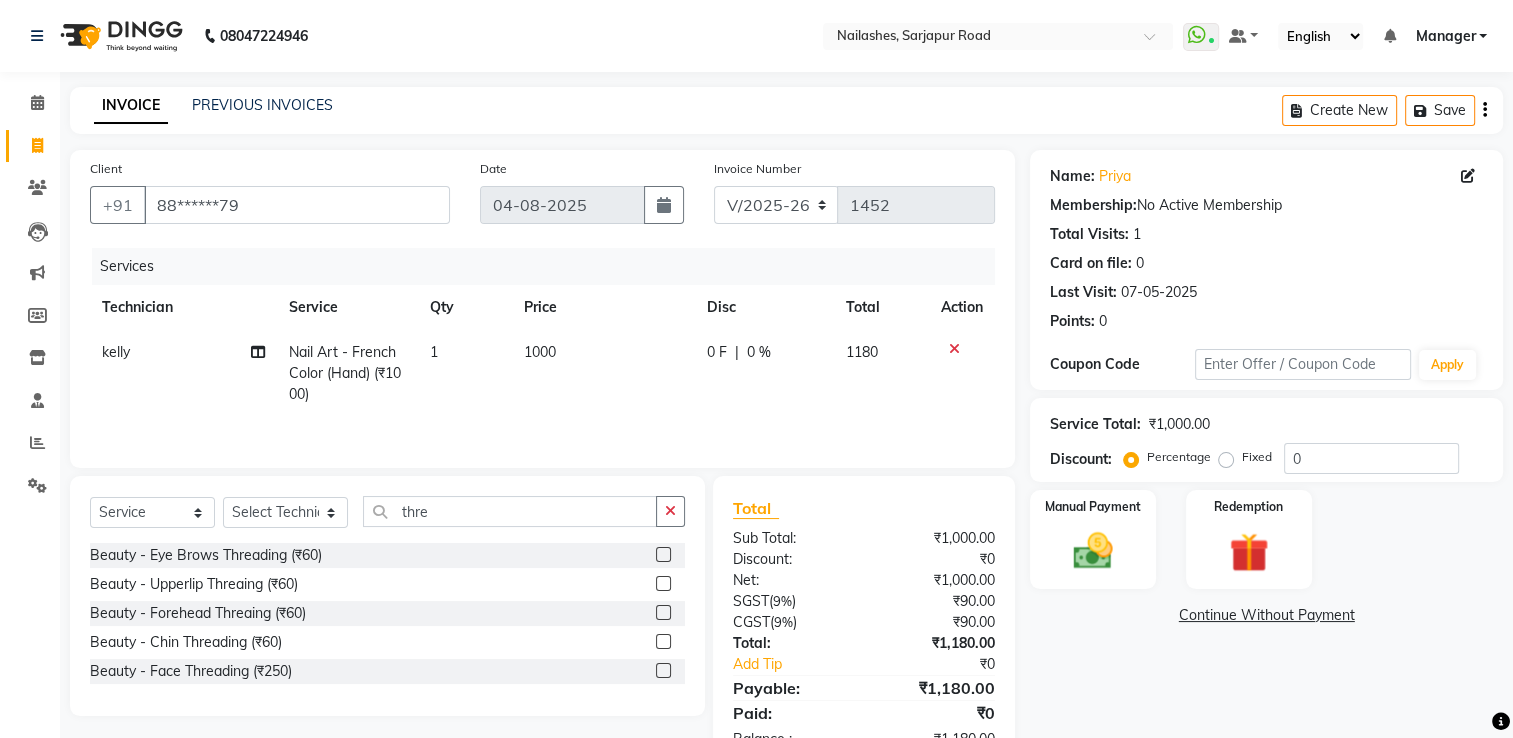 click 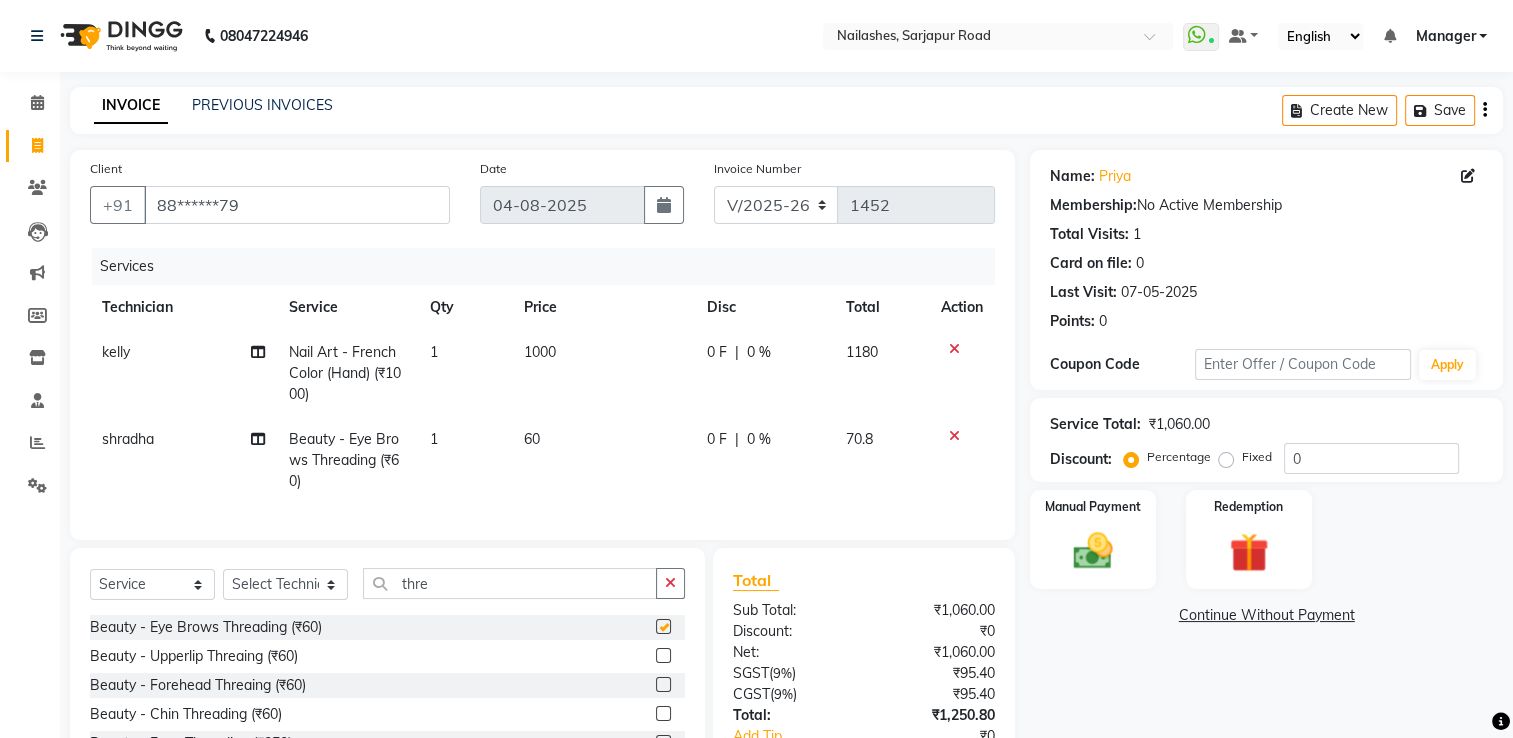 checkbox on "false" 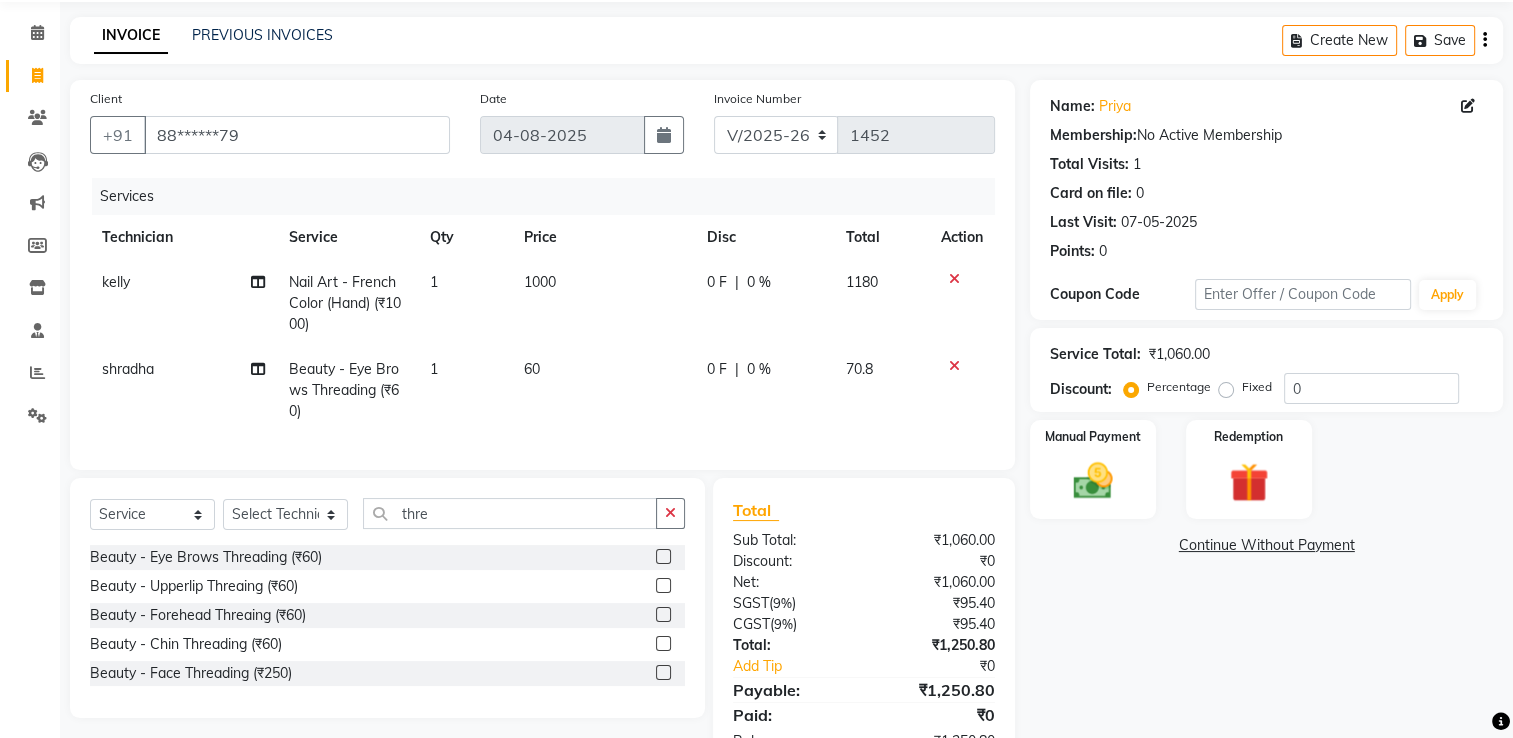 scroll, scrollTop: 149, scrollLeft: 0, axis: vertical 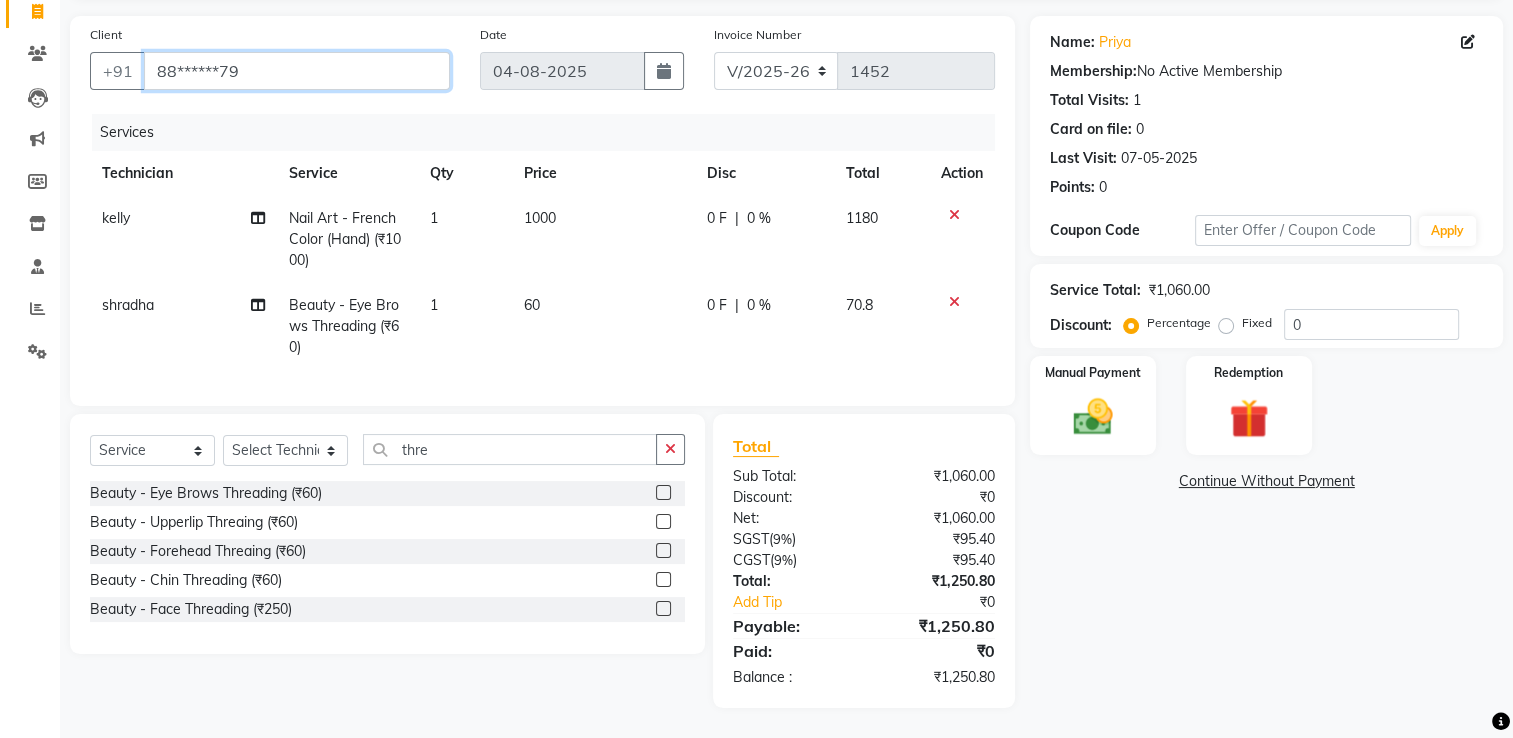 click on "88******79" at bounding box center (297, 71) 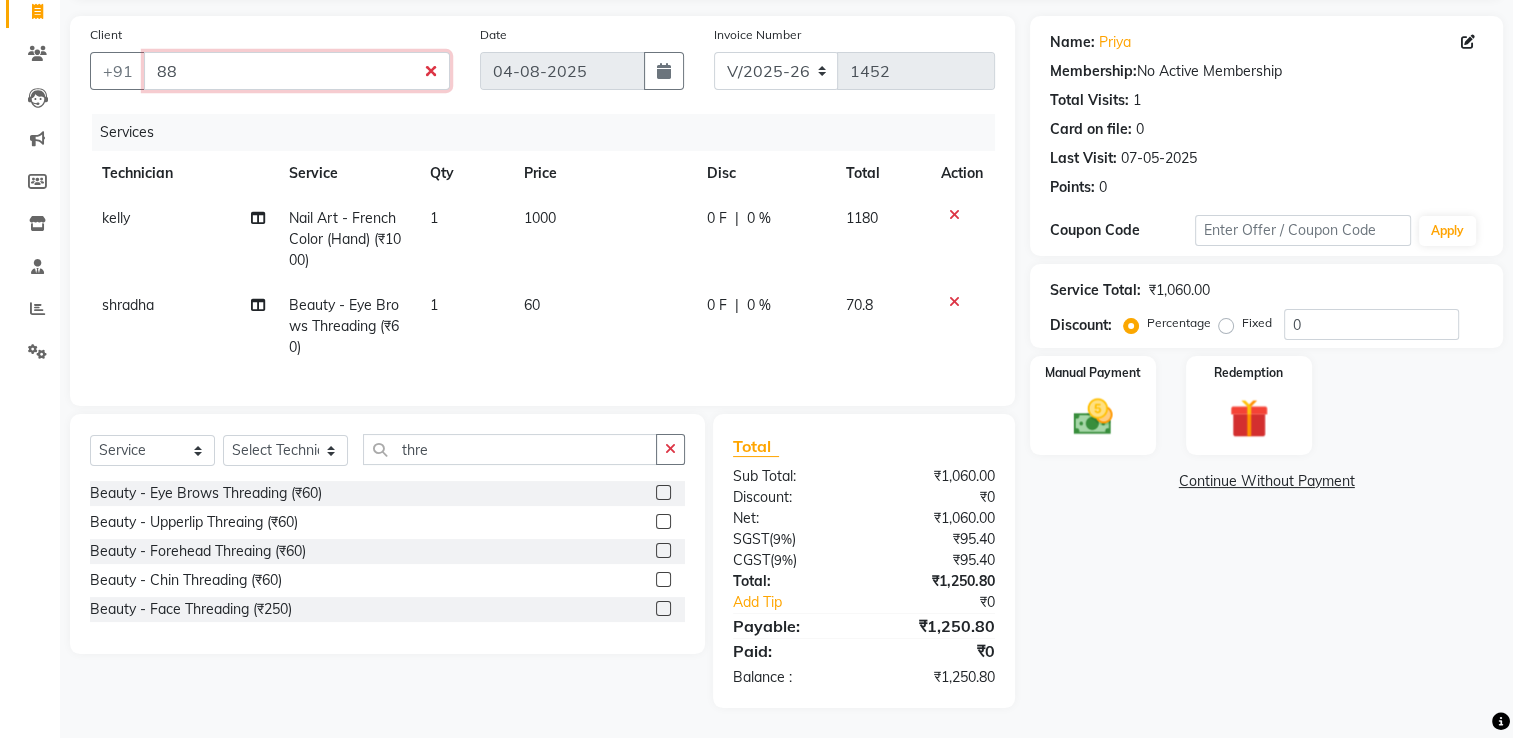 type on "8" 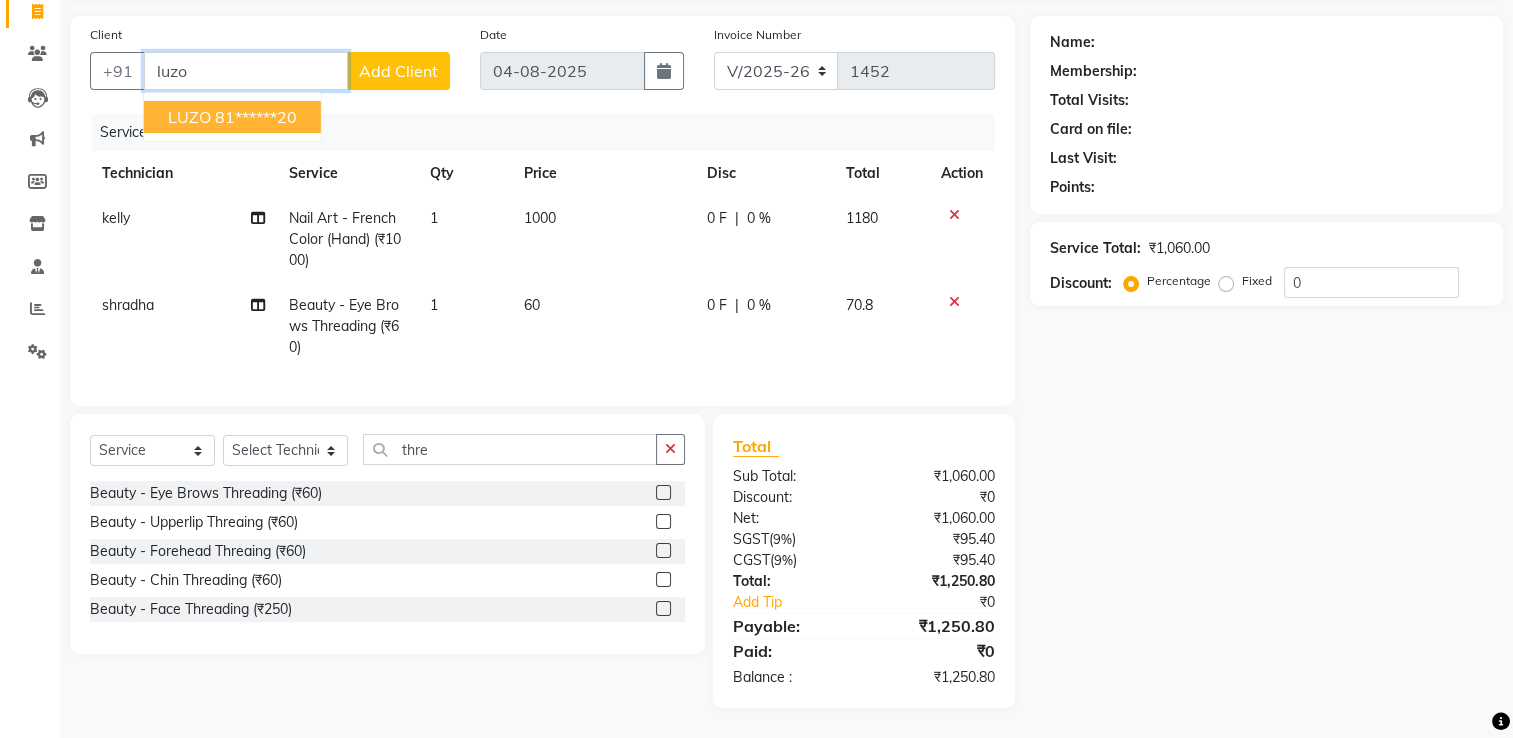 click on "81******20" at bounding box center (256, 117) 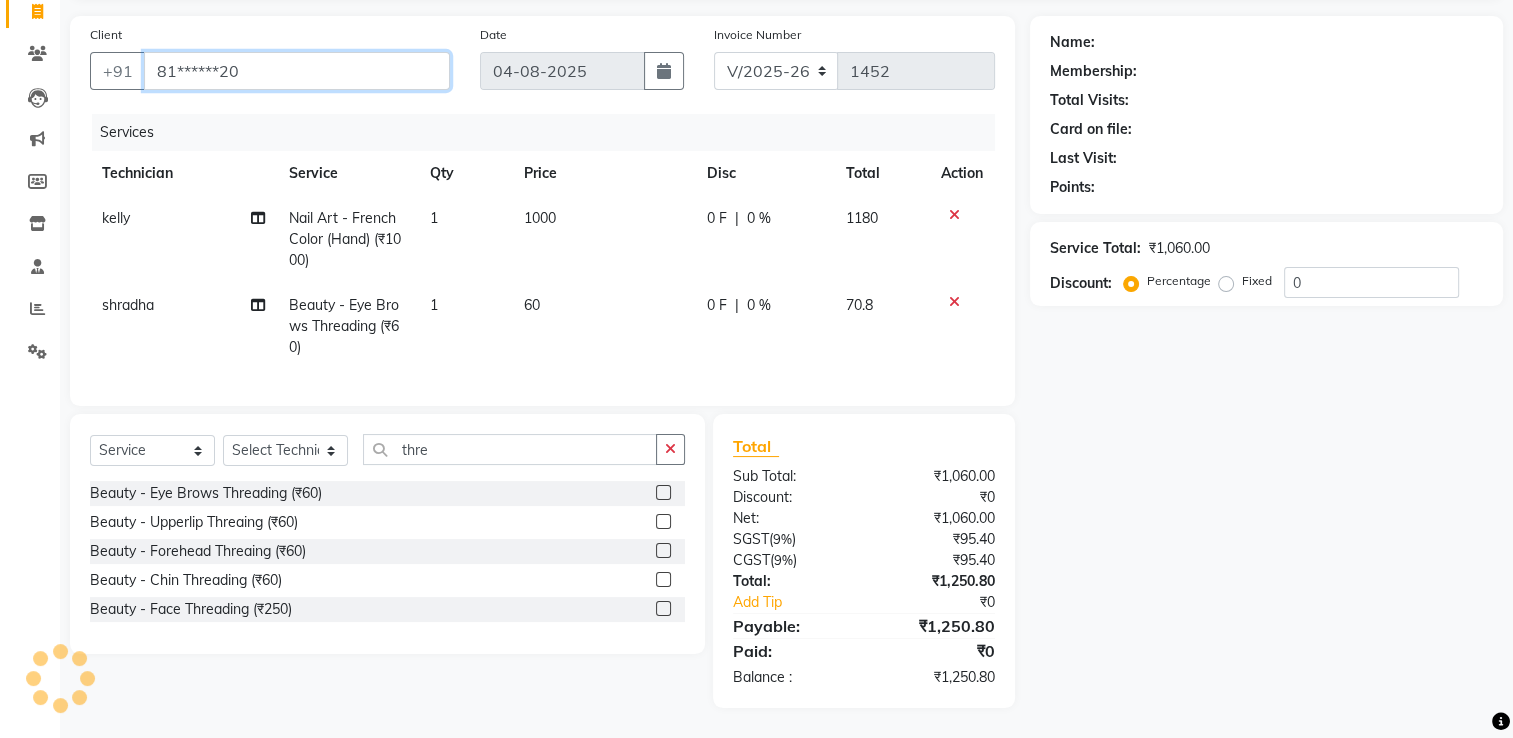 type on "81******20" 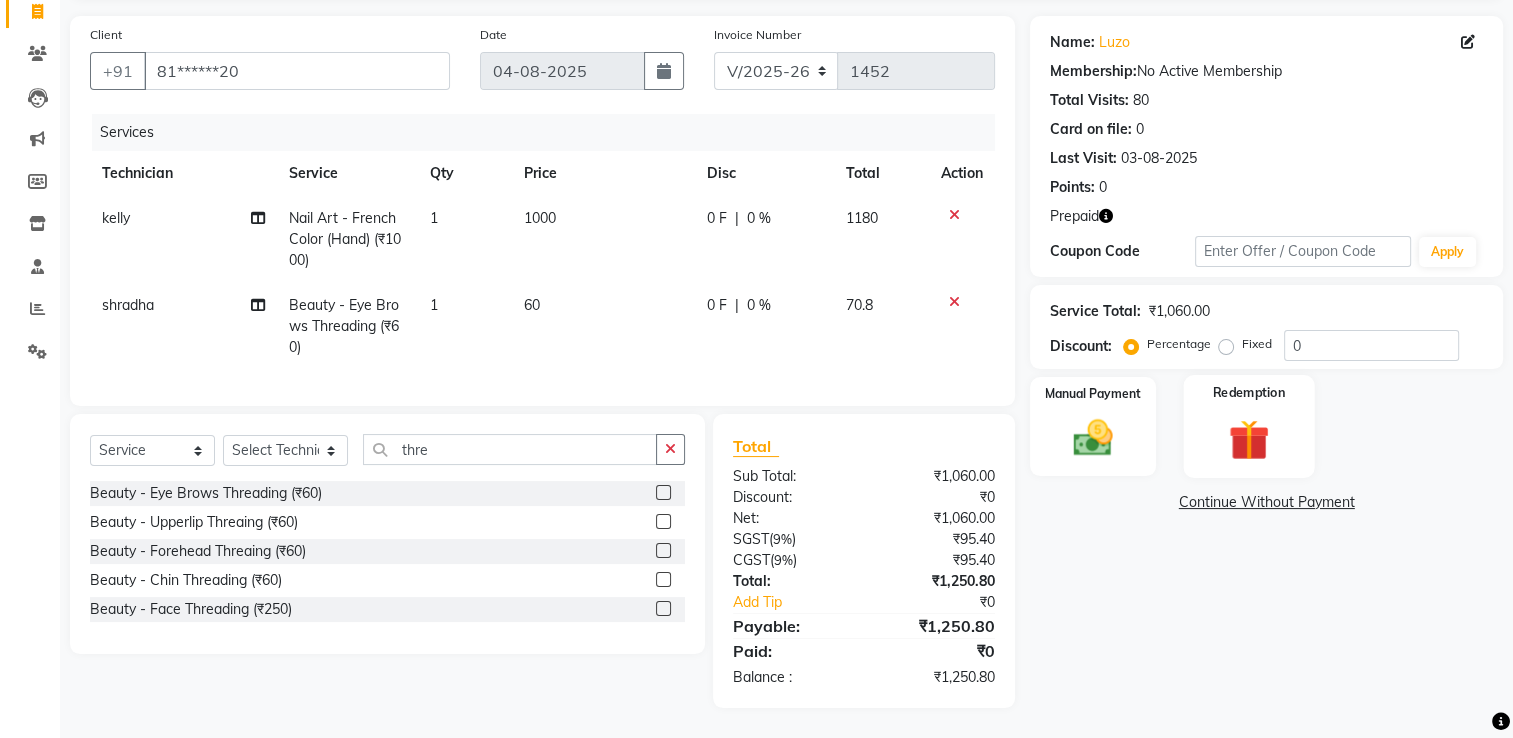 click 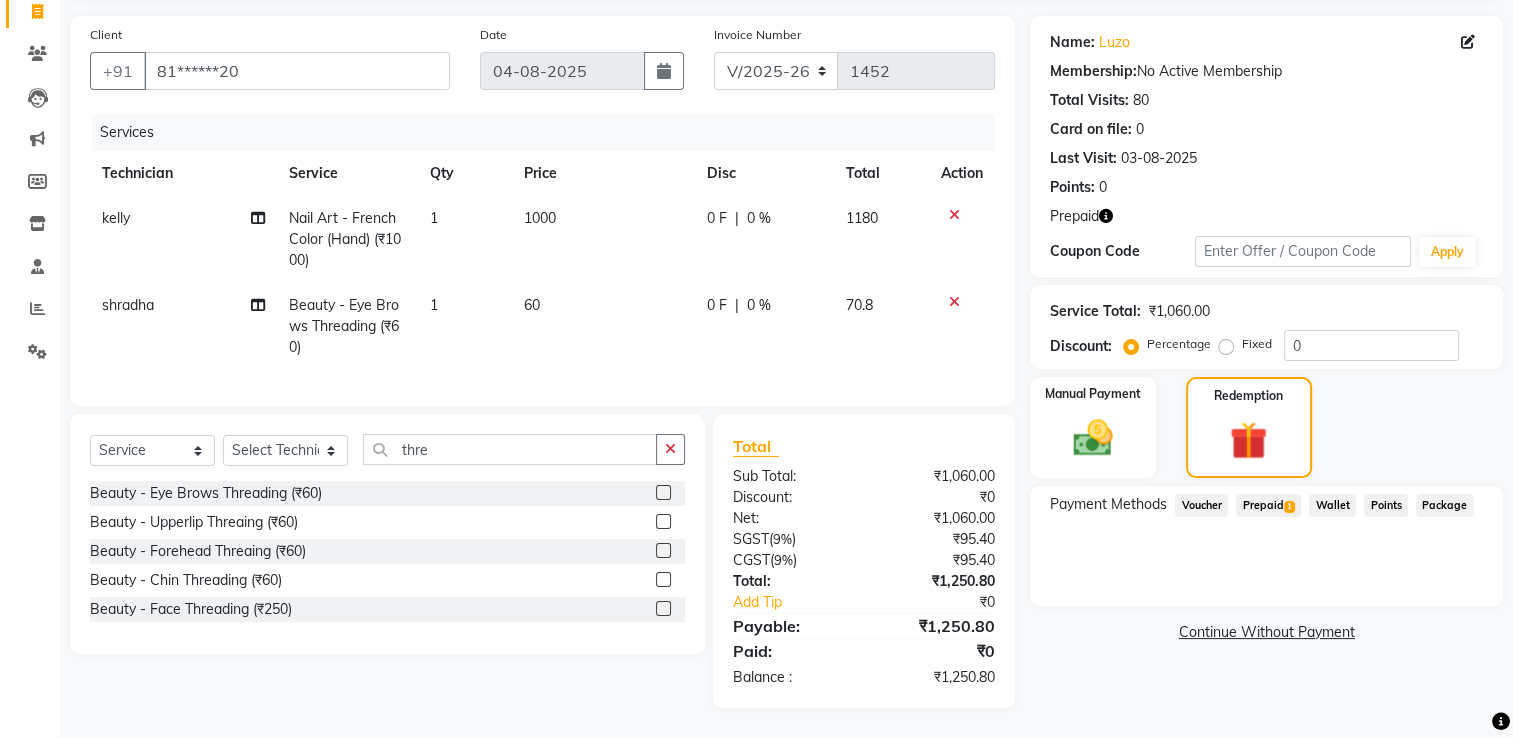 click on "Wallet" 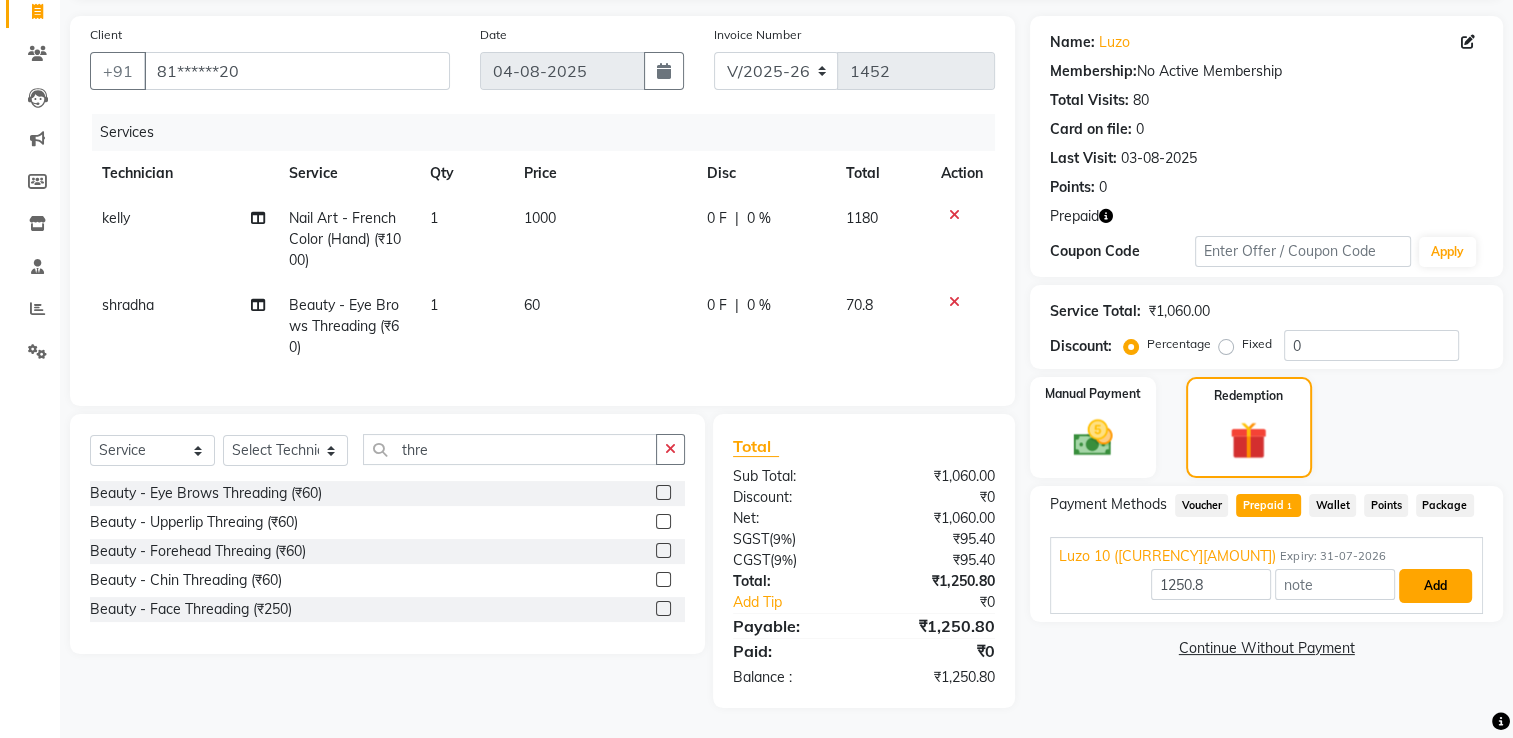 click on "Add" at bounding box center (1435, 586) 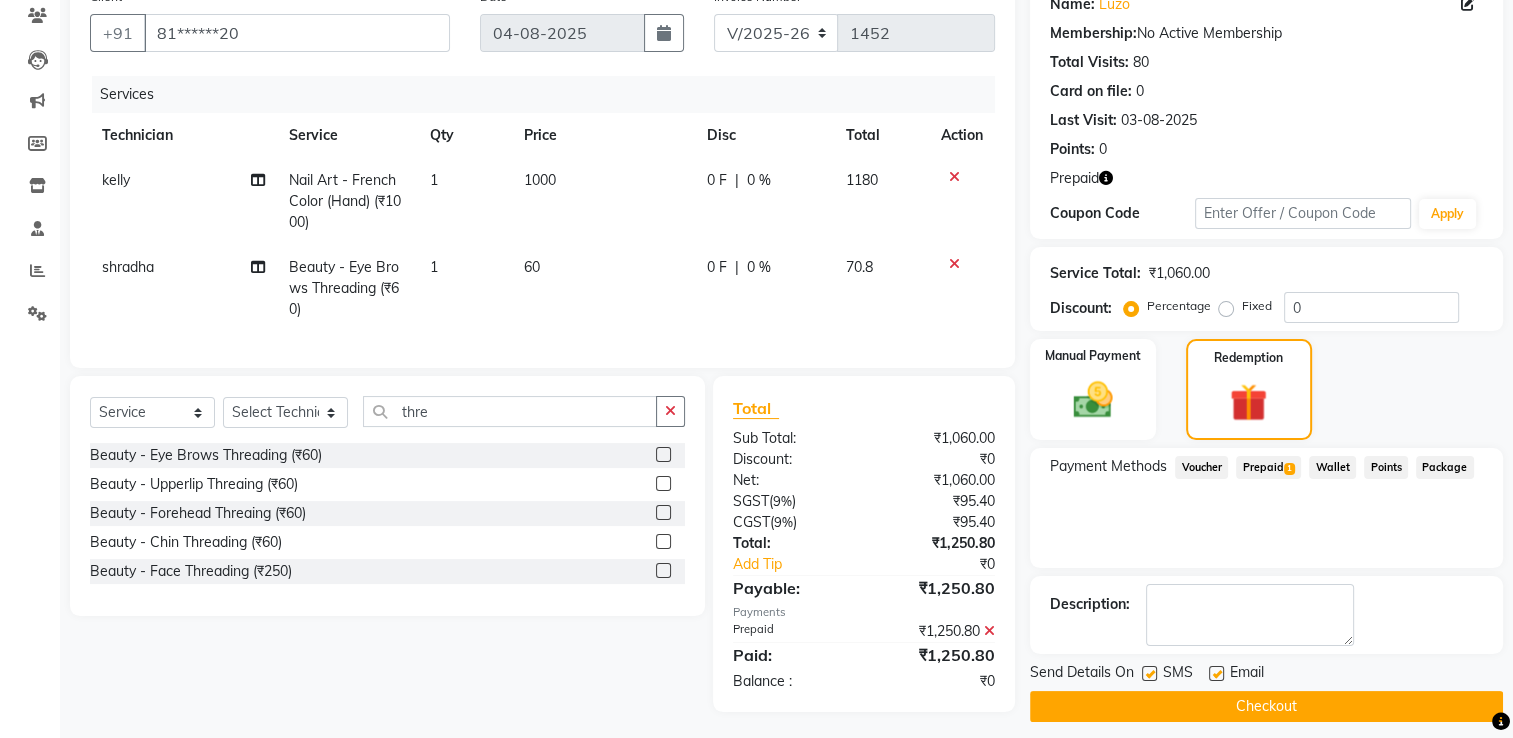 scroll, scrollTop: 191, scrollLeft: 0, axis: vertical 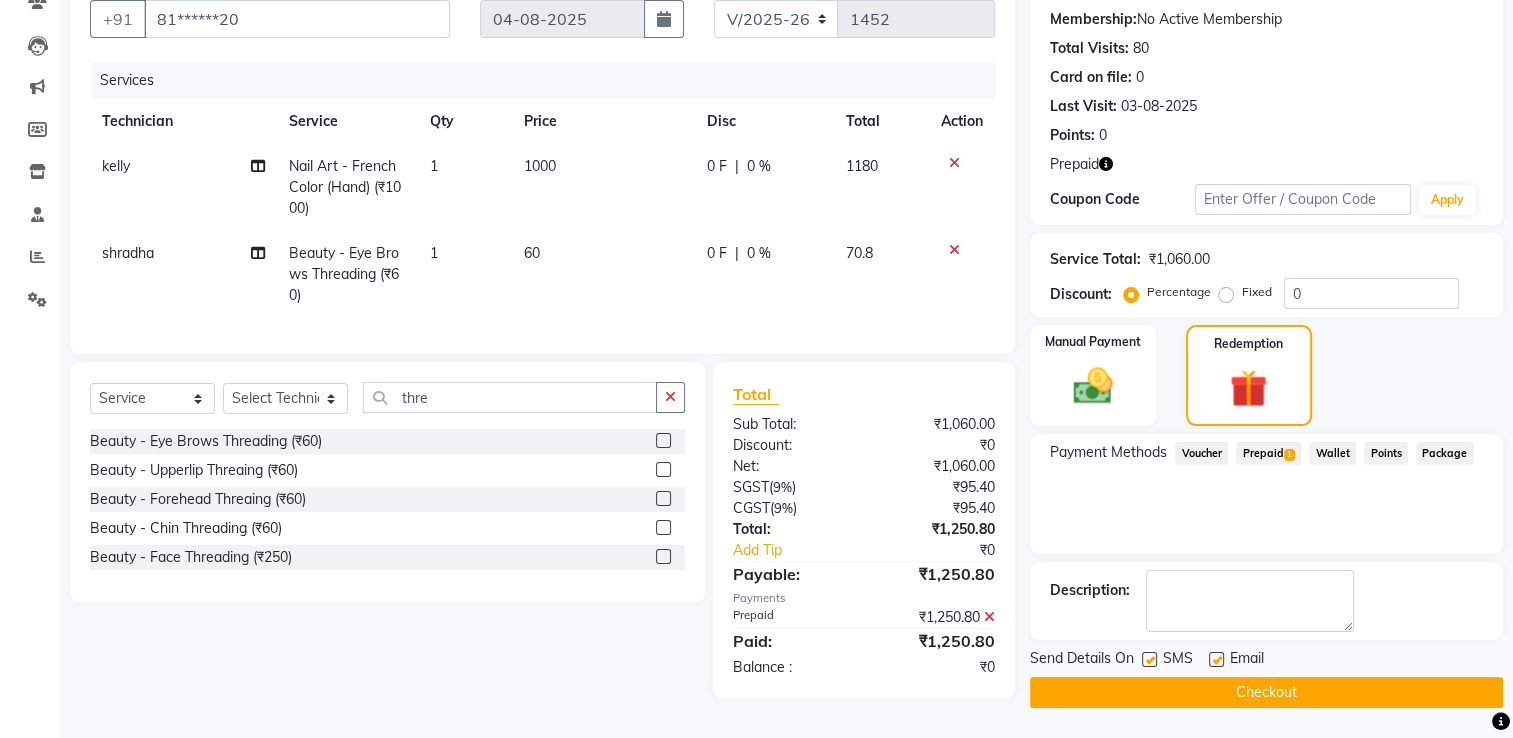 click on "Checkout" 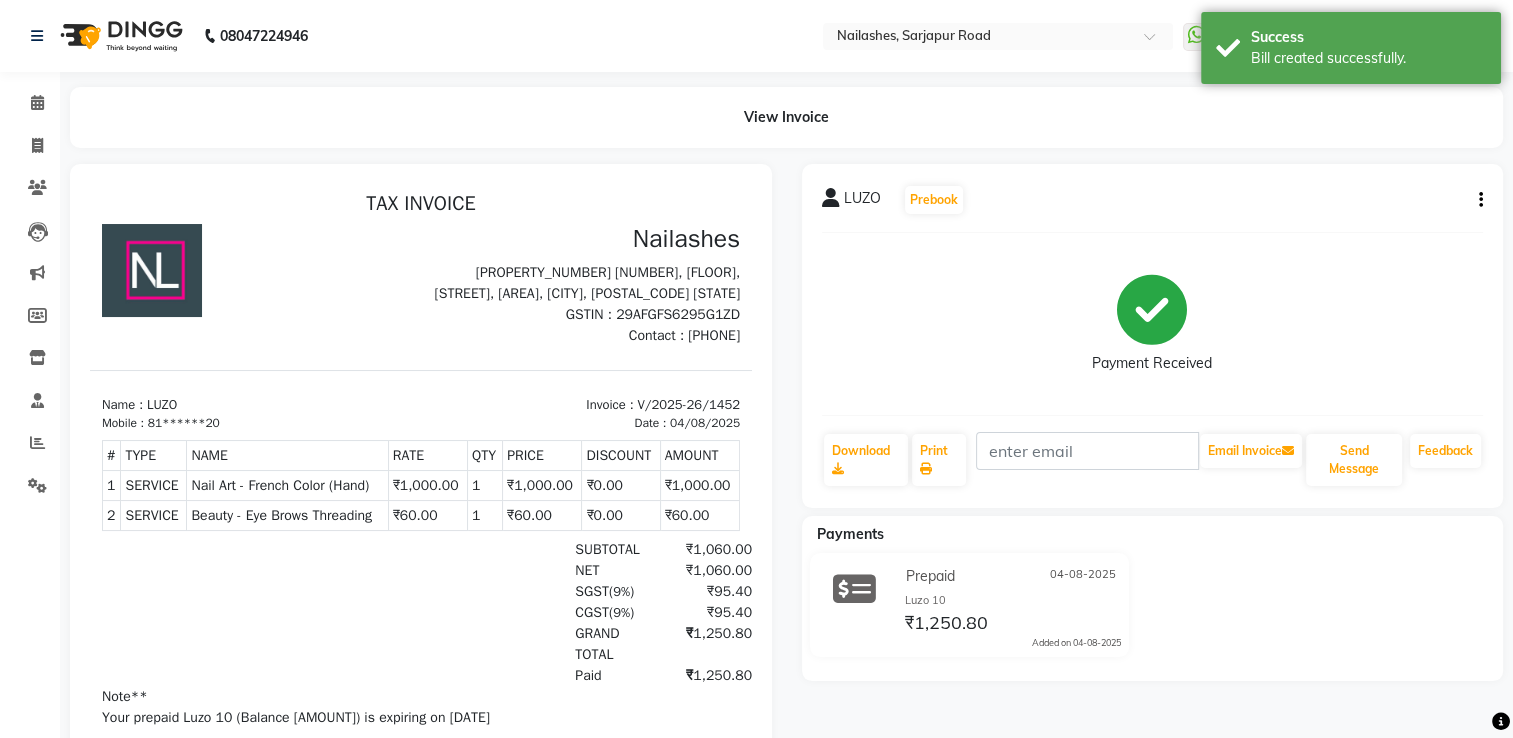scroll, scrollTop: 0, scrollLeft: 0, axis: both 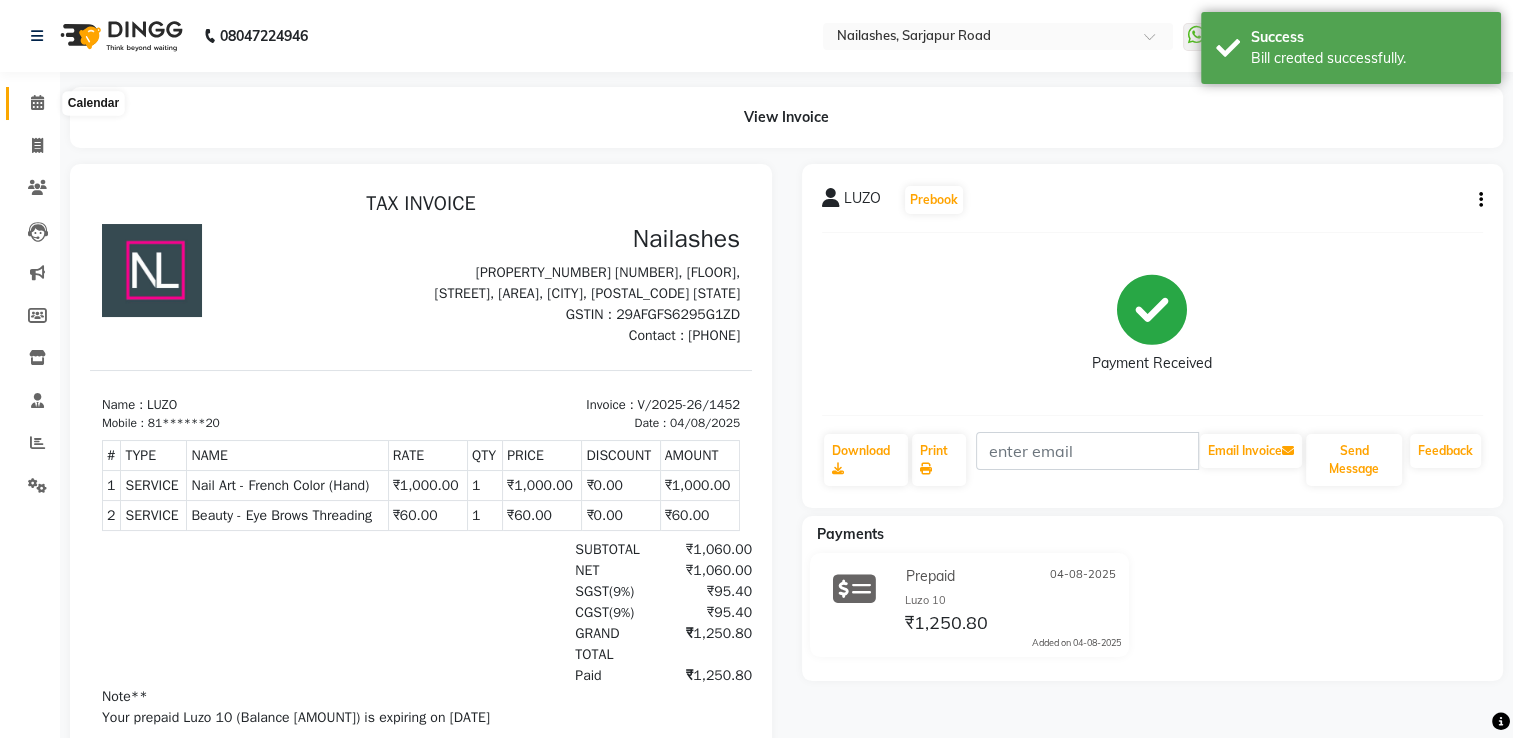 click 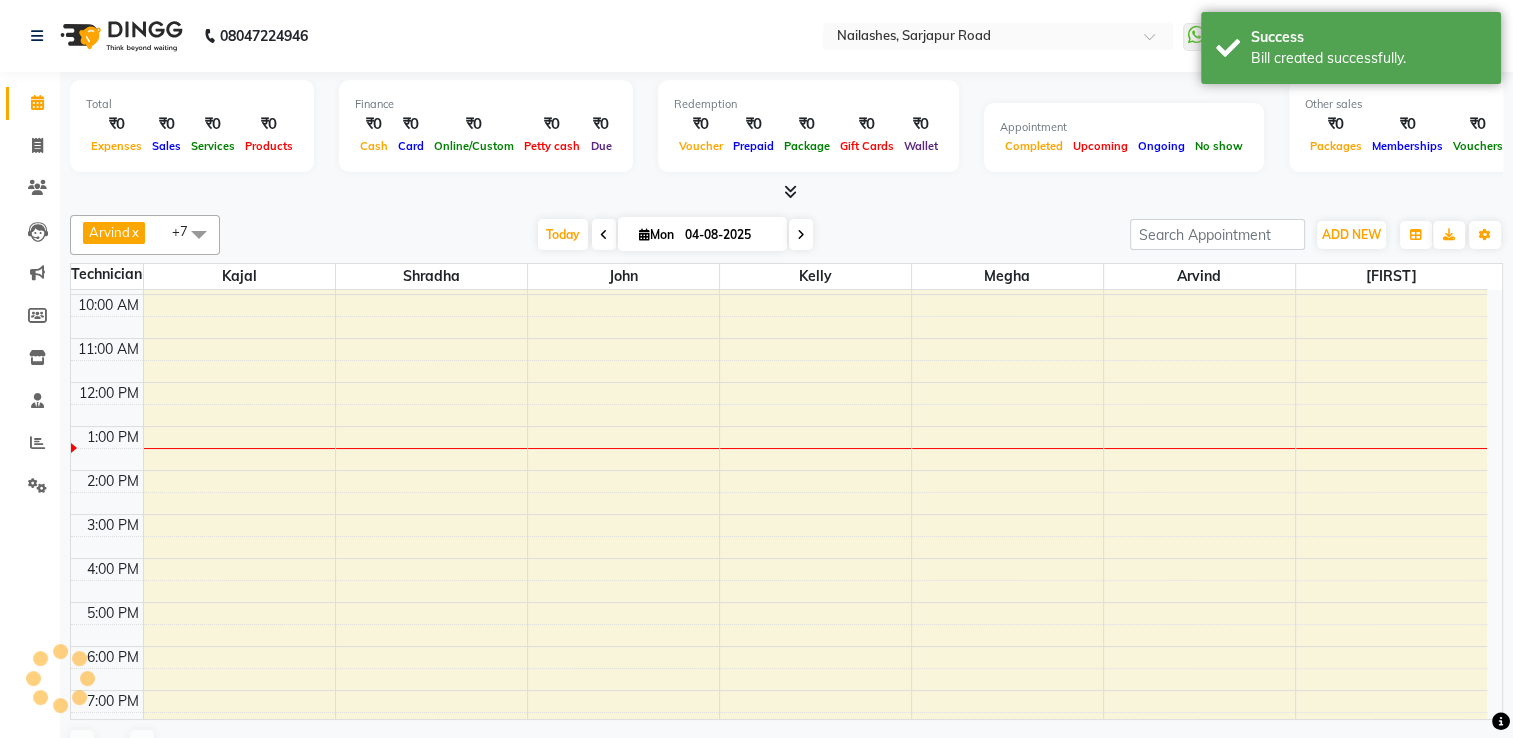 scroll, scrollTop: 0, scrollLeft: 0, axis: both 